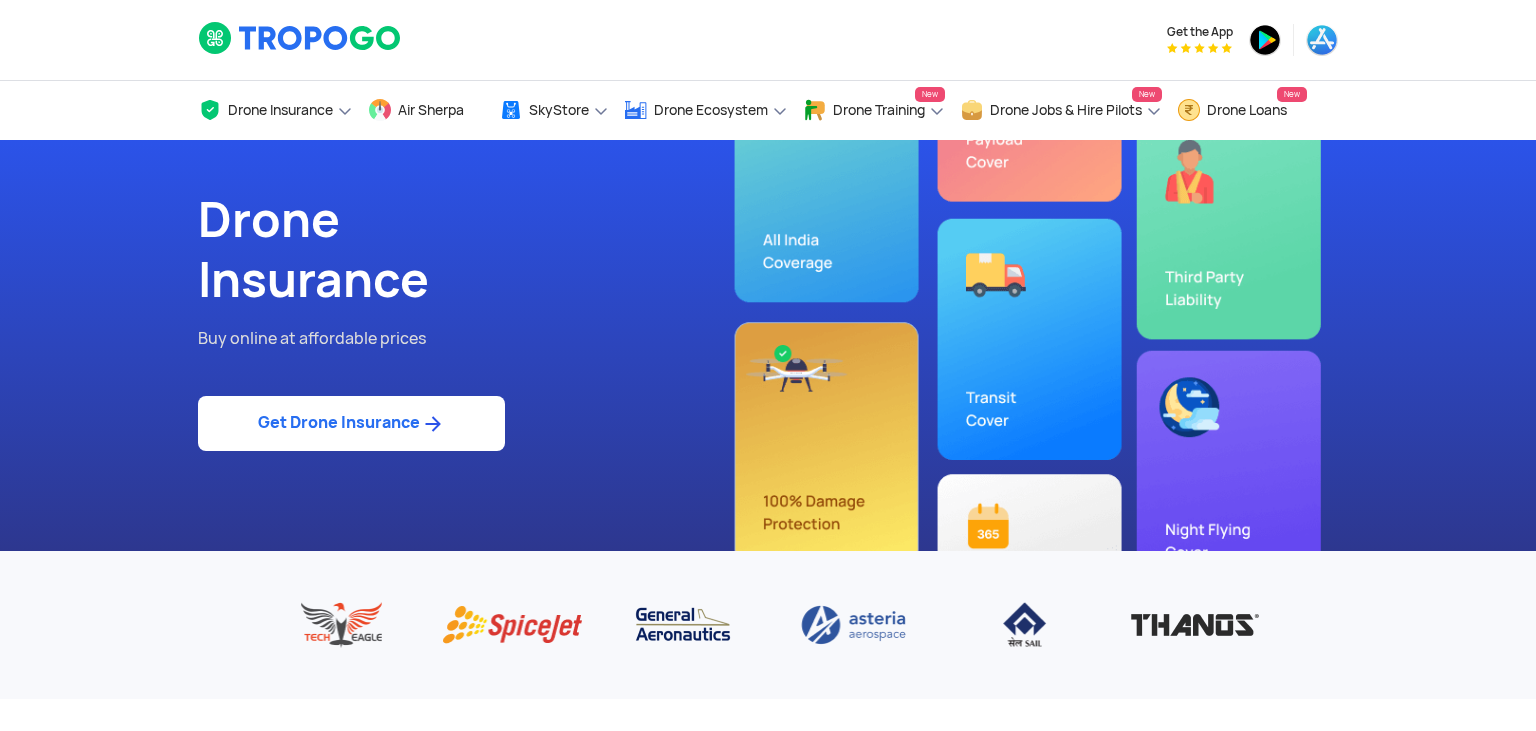 scroll, scrollTop: 644, scrollLeft: 0, axis: vertical 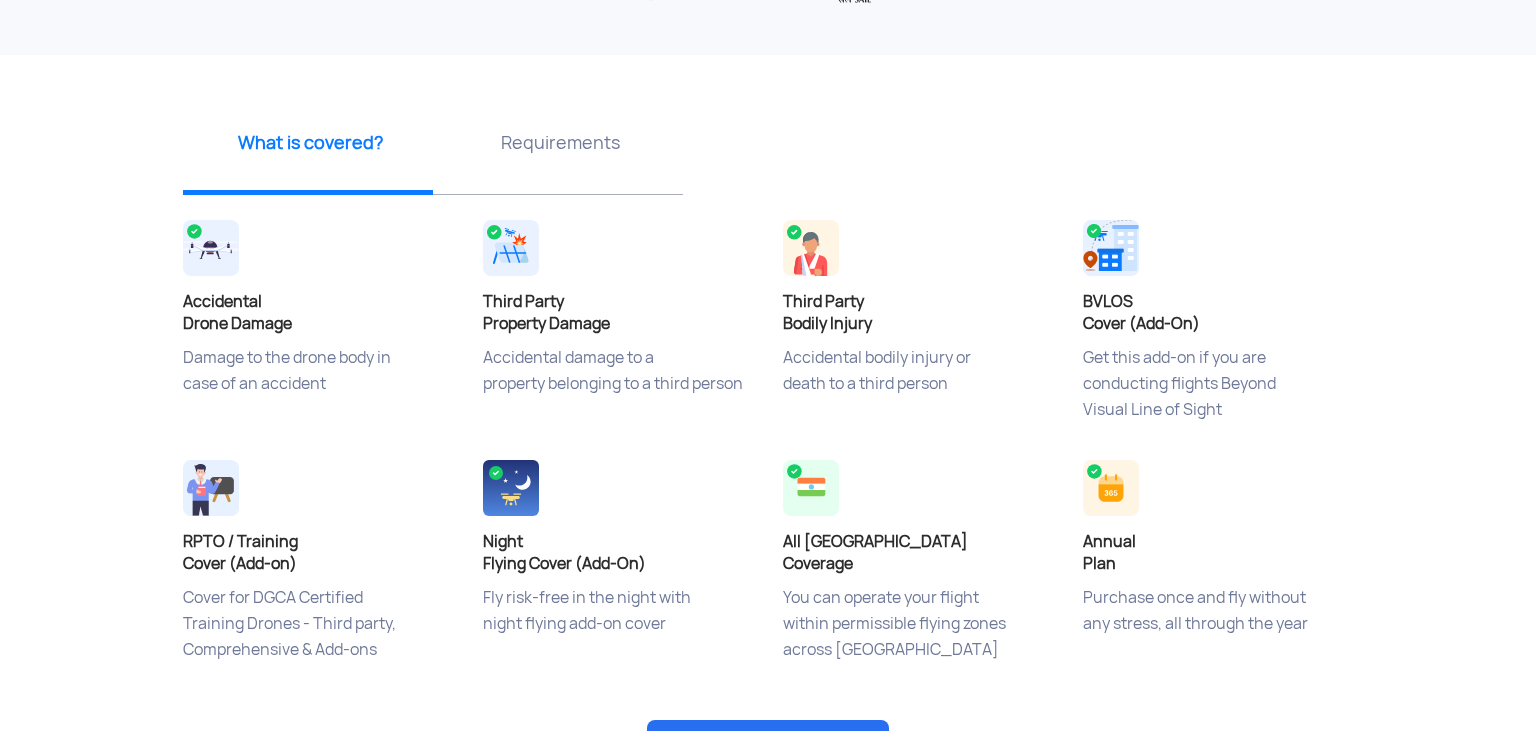 click on "Purchase once and fly without any stress, all through the year" 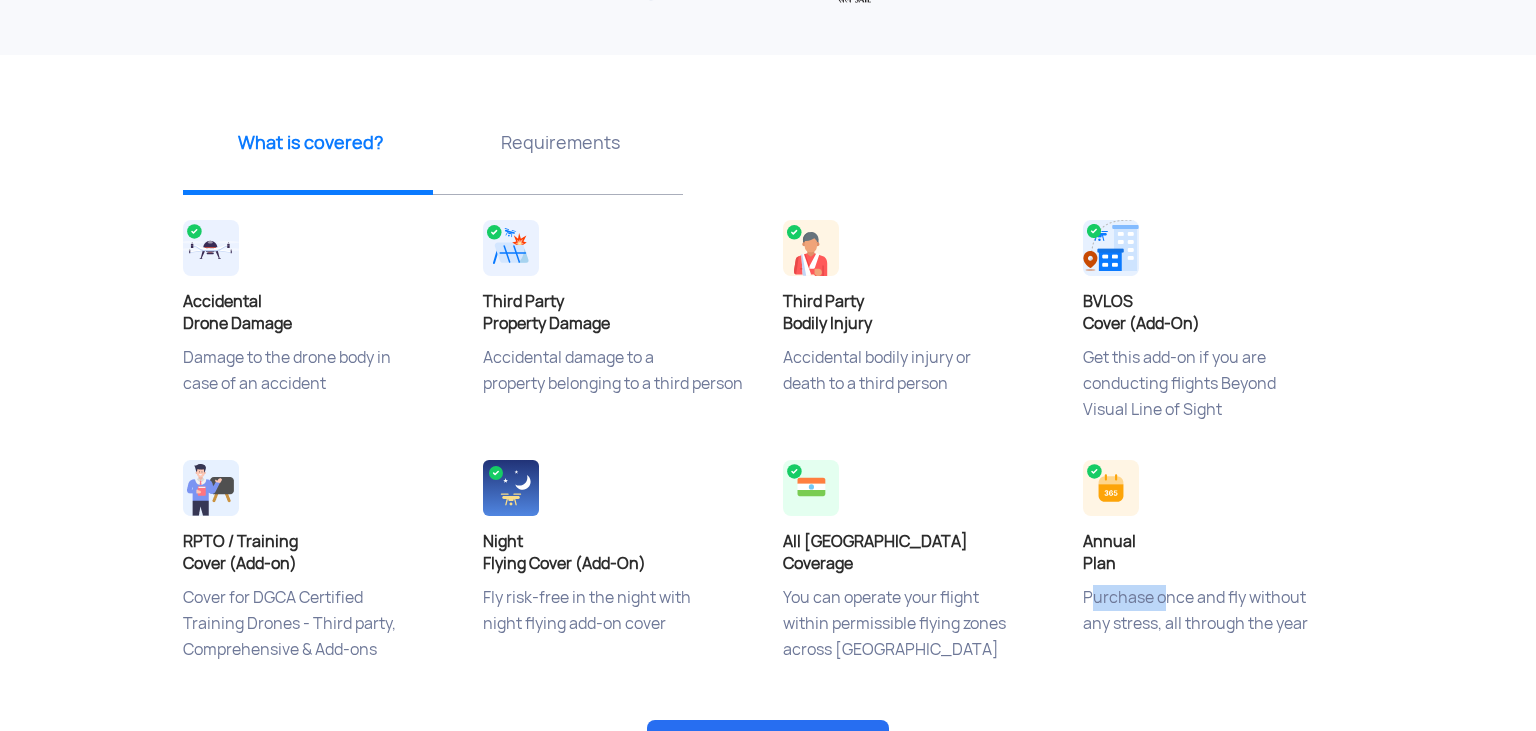 click on "Purchase once and fly without any stress, all through the year" 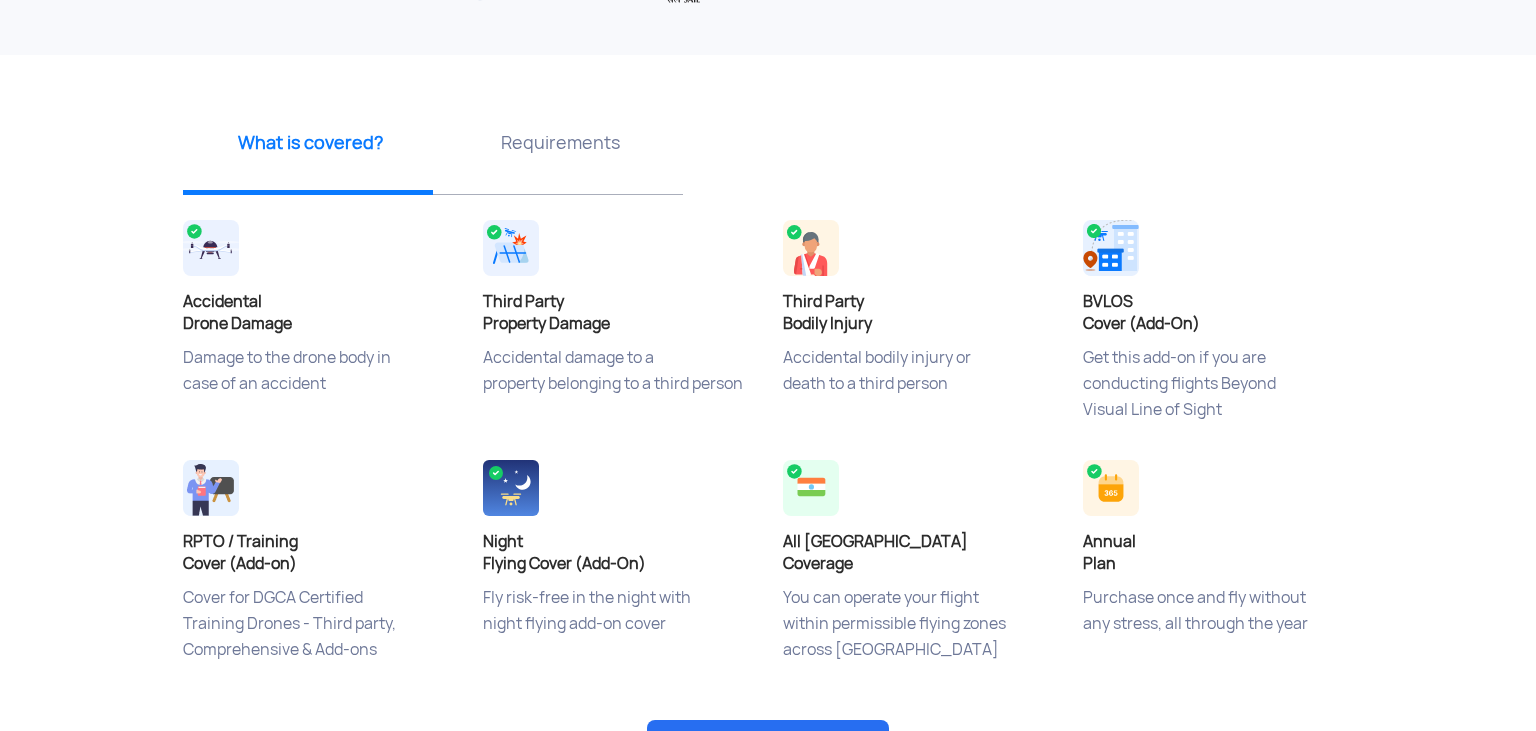 click on "You can operate your flight   within permissible flying zones across [GEOGRAPHIC_DATA]" 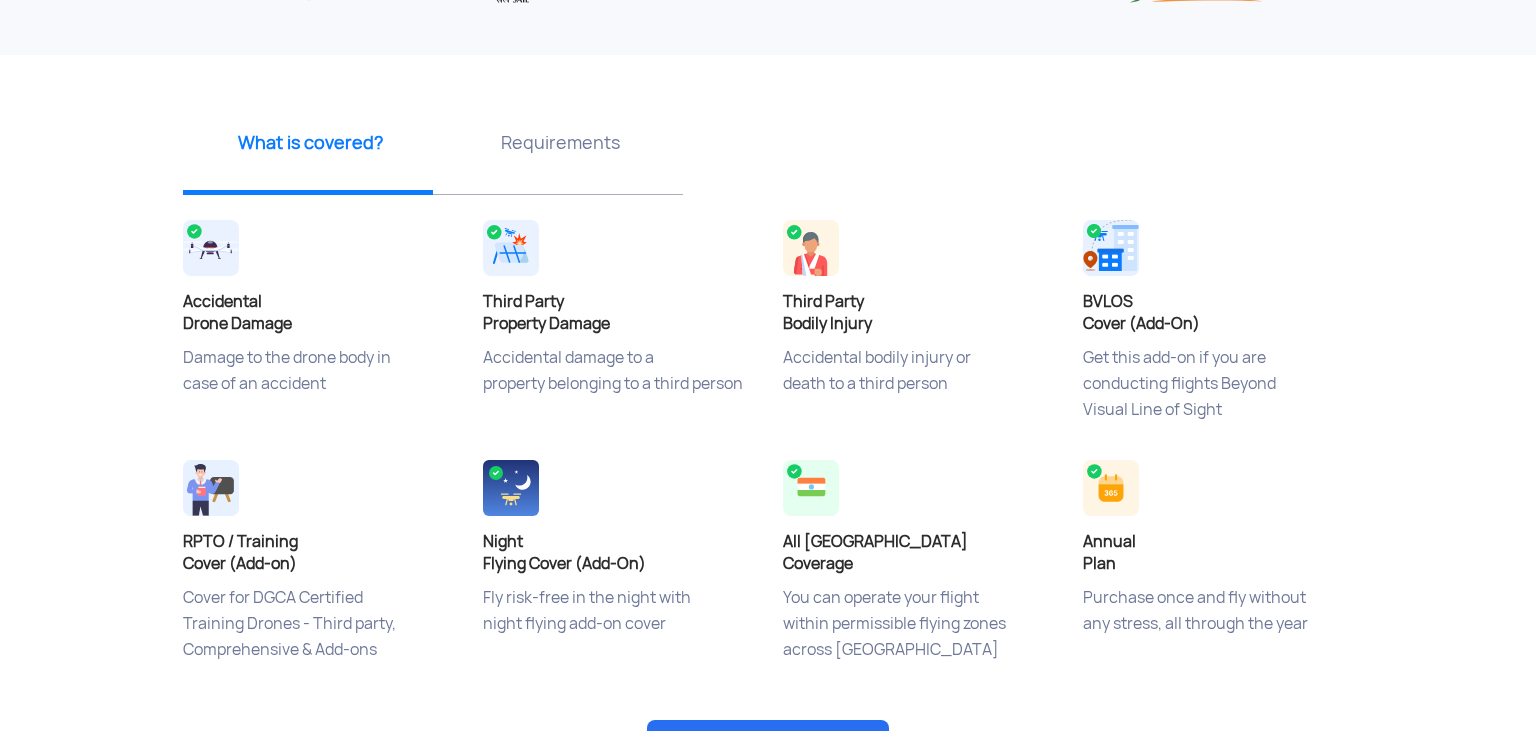 click on "You can operate your flight   within permissible flying zones across [GEOGRAPHIC_DATA]" 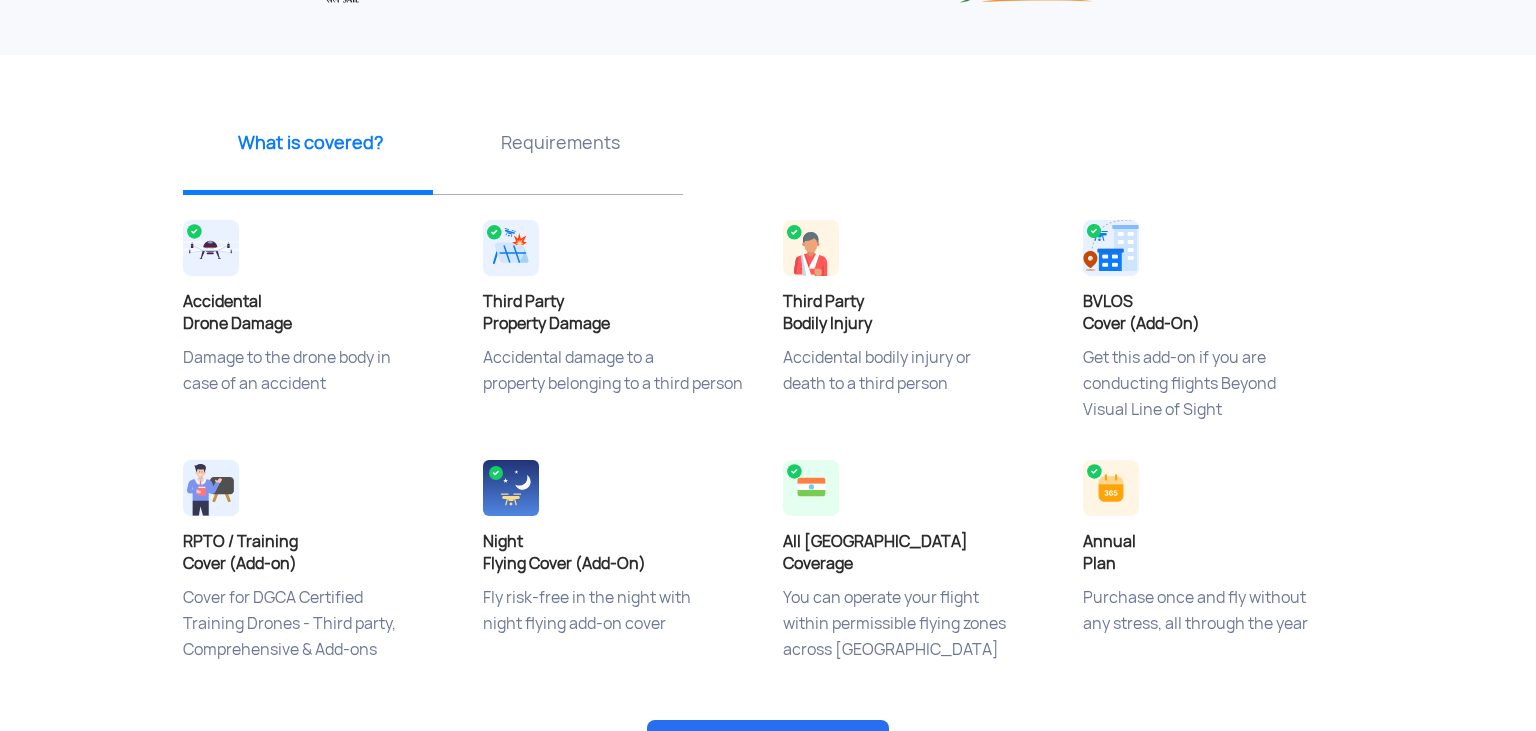 click on "Accidental bodily injury or  death to a third person" 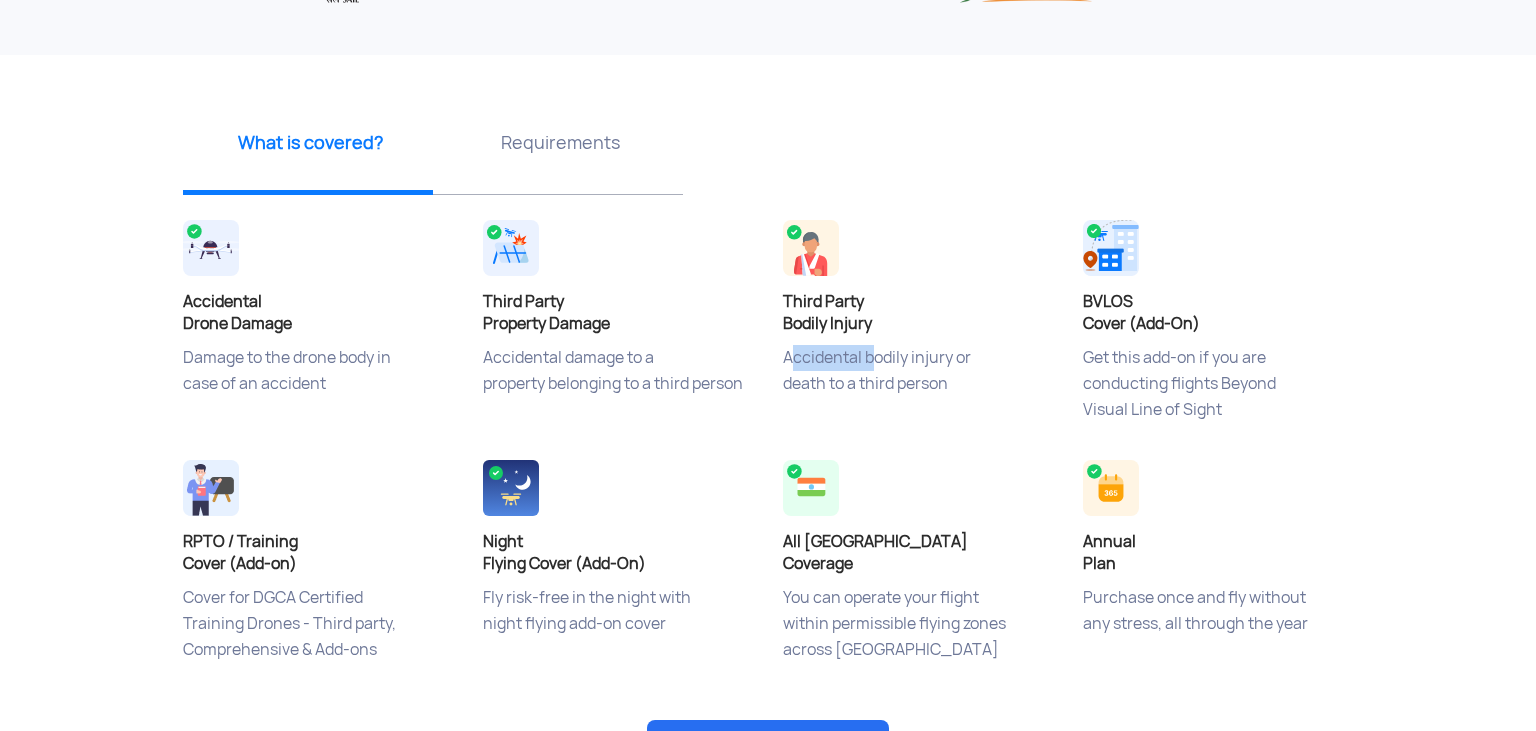 click on "Accidental bodily injury or  death to a third person" 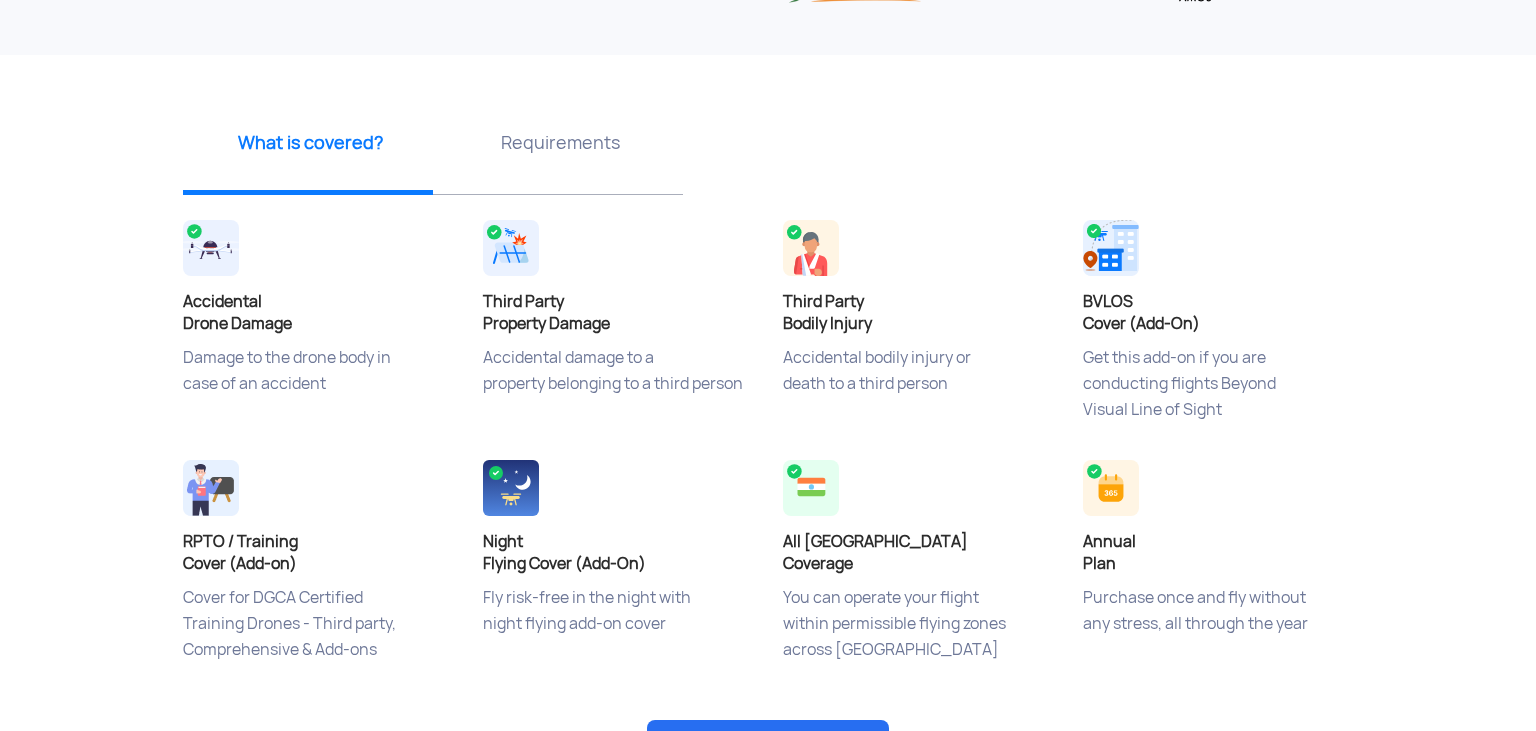 click on "Accidental bodily injury or  death to a third person" 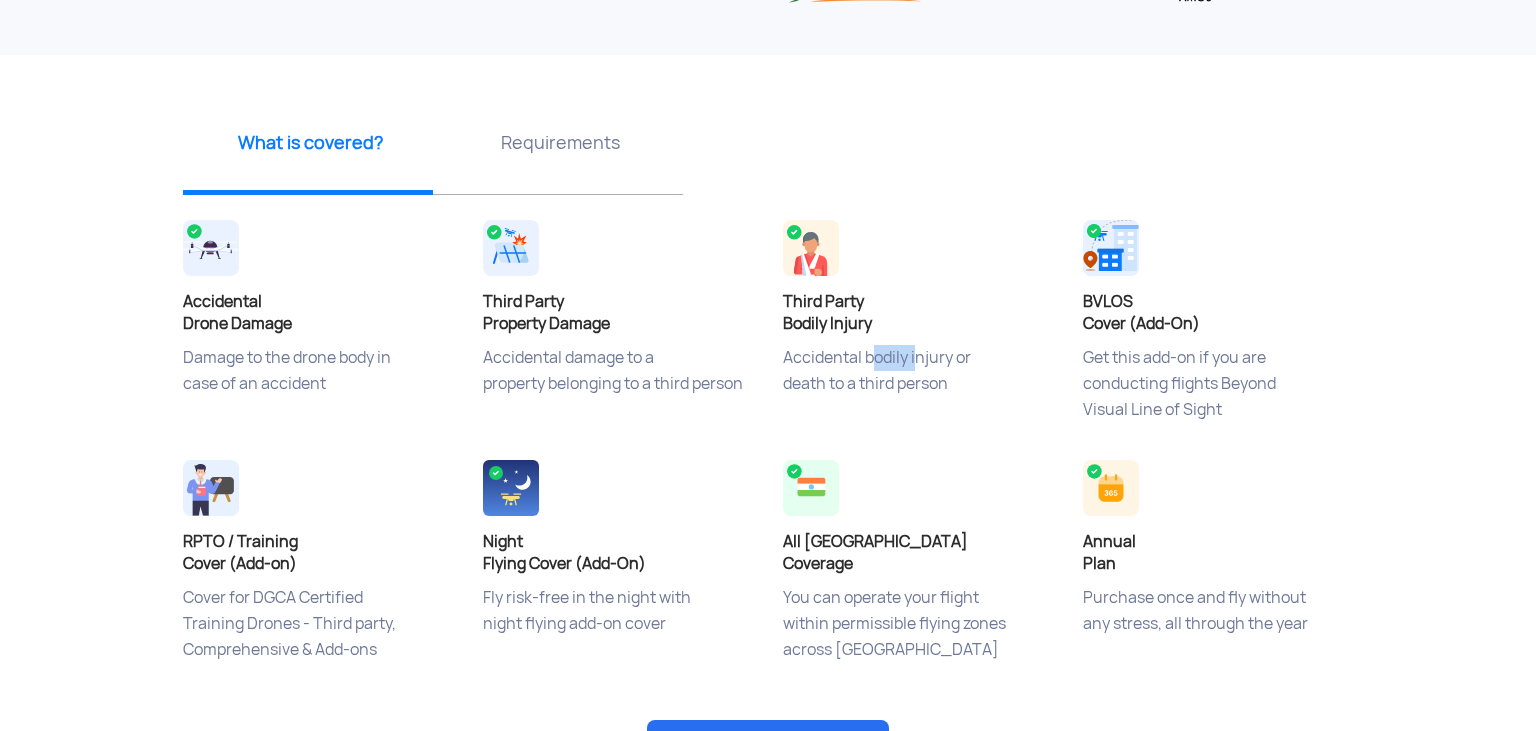 click on "Accidental bodily injury or  death to a third person" 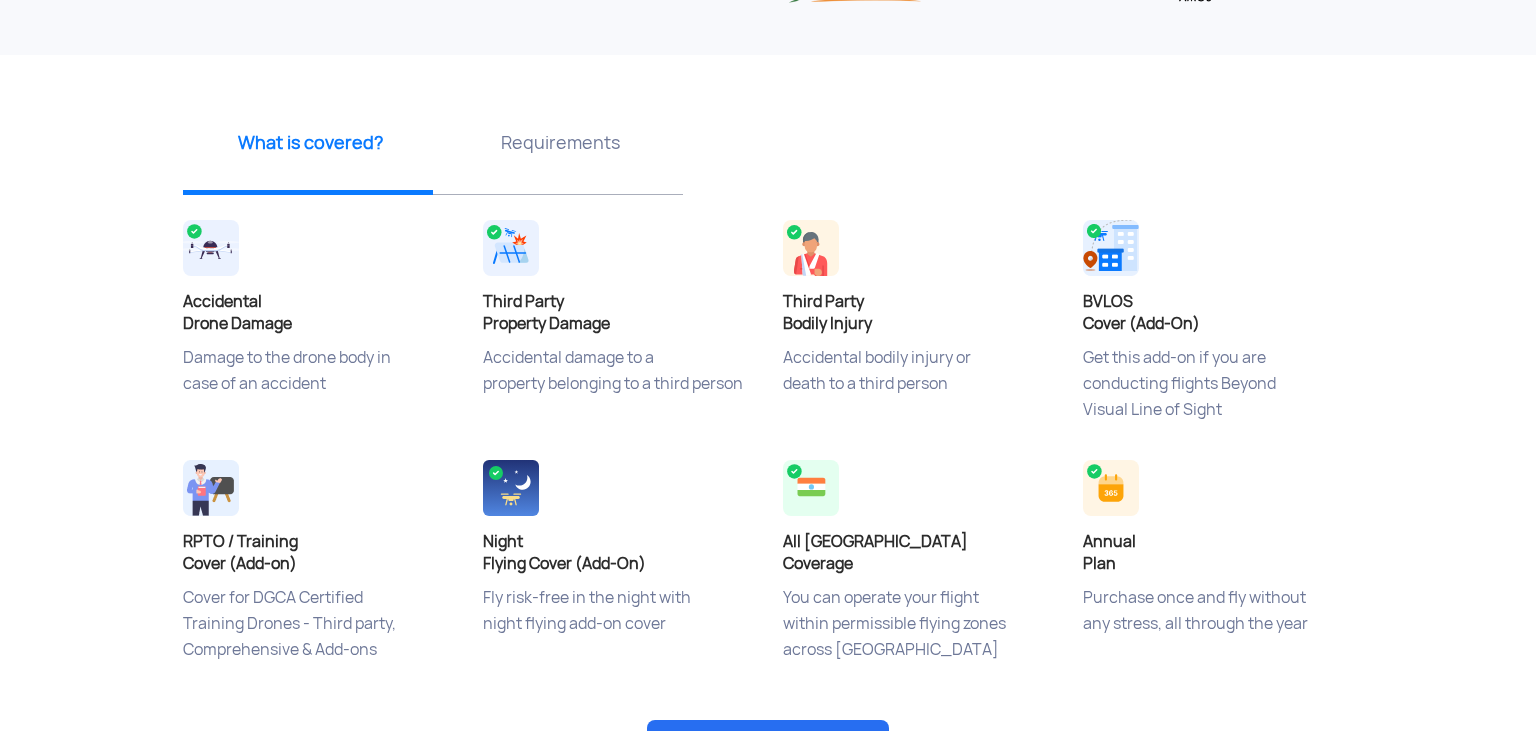 click on "Accidental bodily injury or  death to a third person" 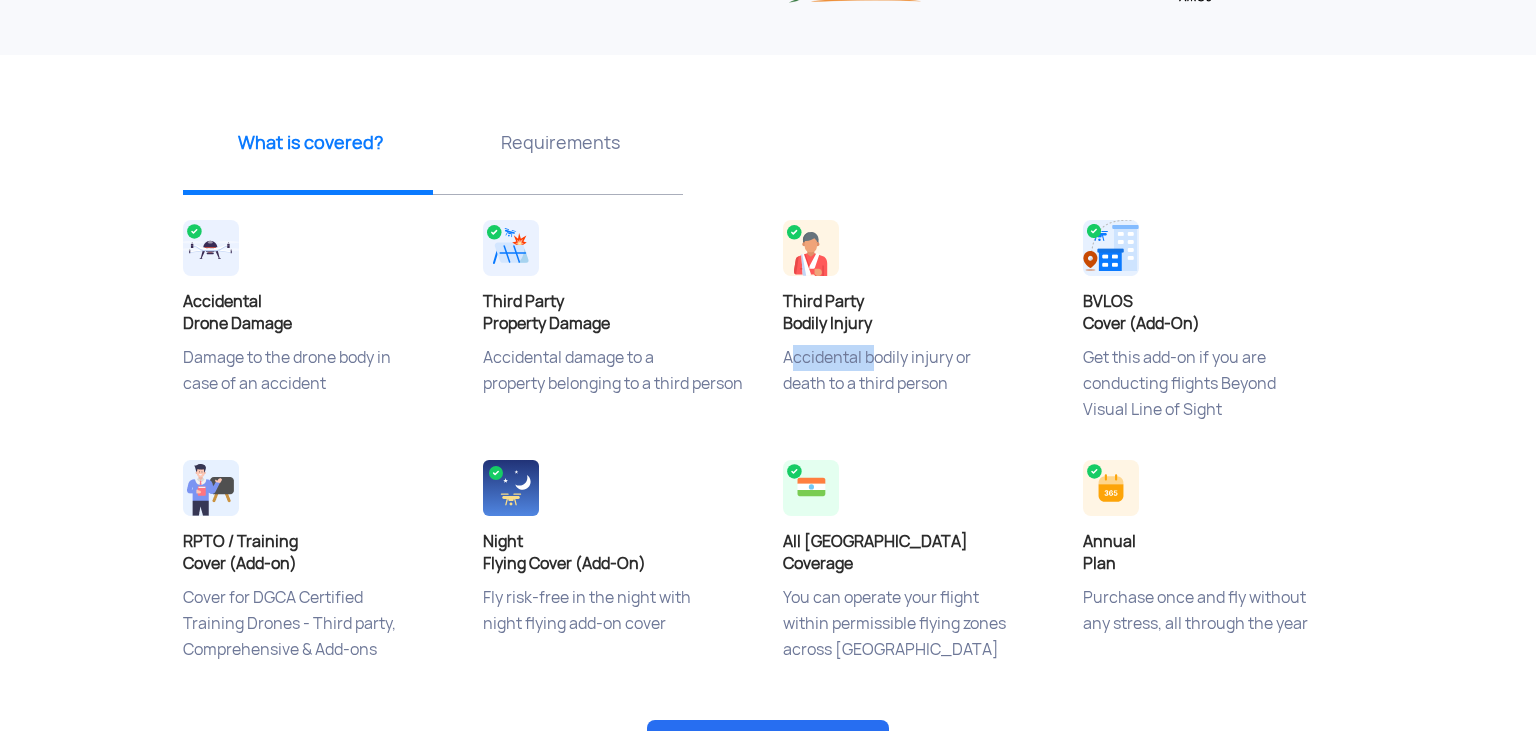 click on "Accidental bodily injury or  death to a third person" 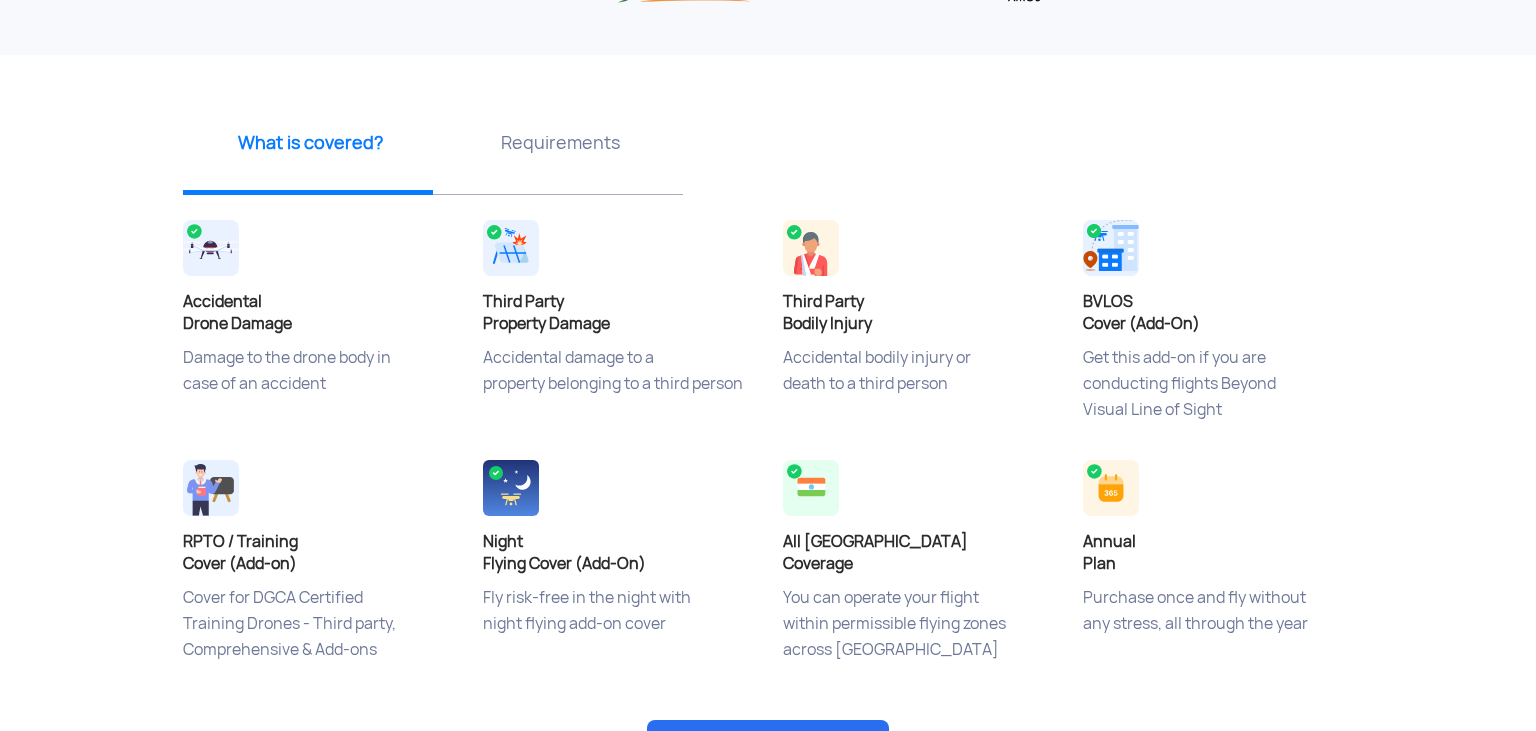 click on "Accidental bodily injury or  death to a third person" 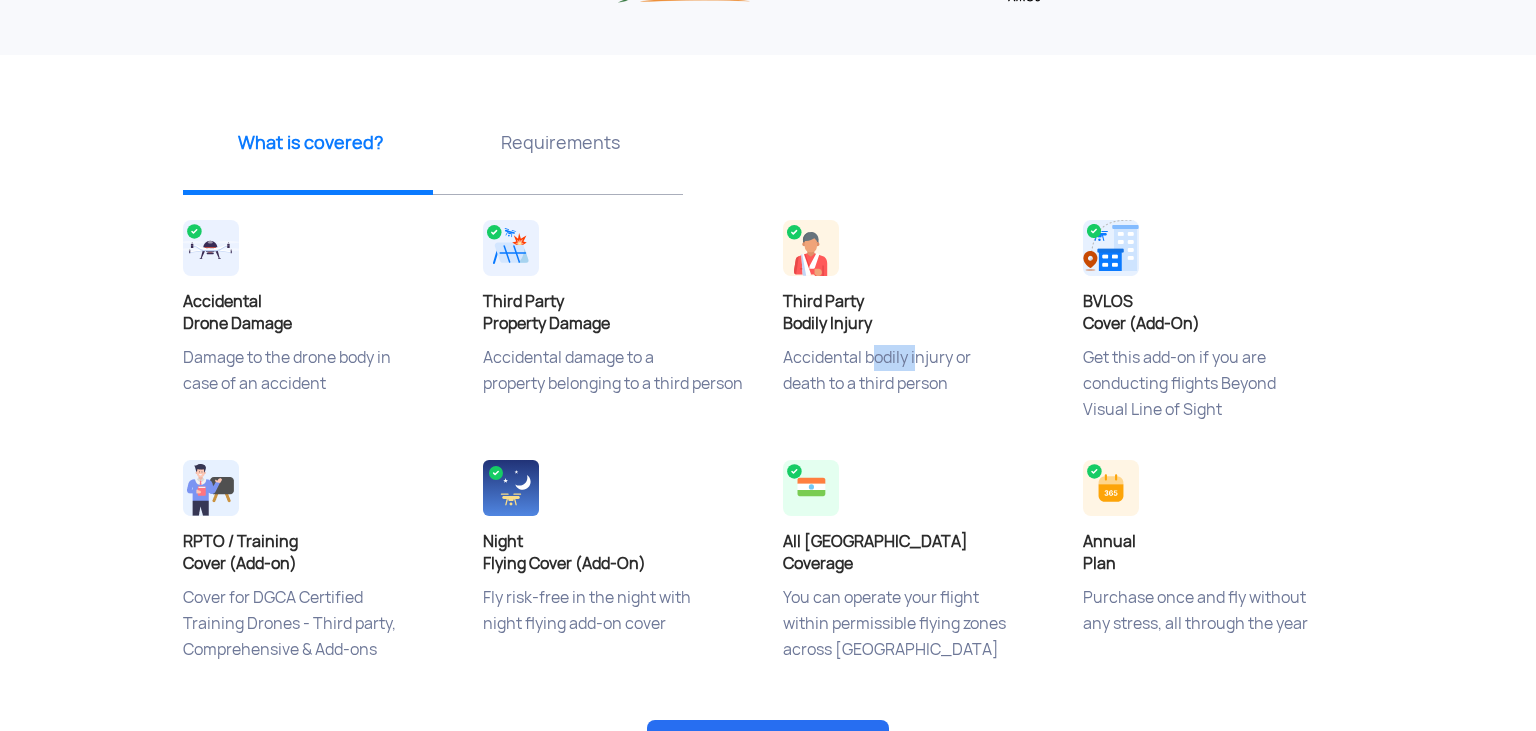 click on "Accidental bodily injury or  death to a third person" 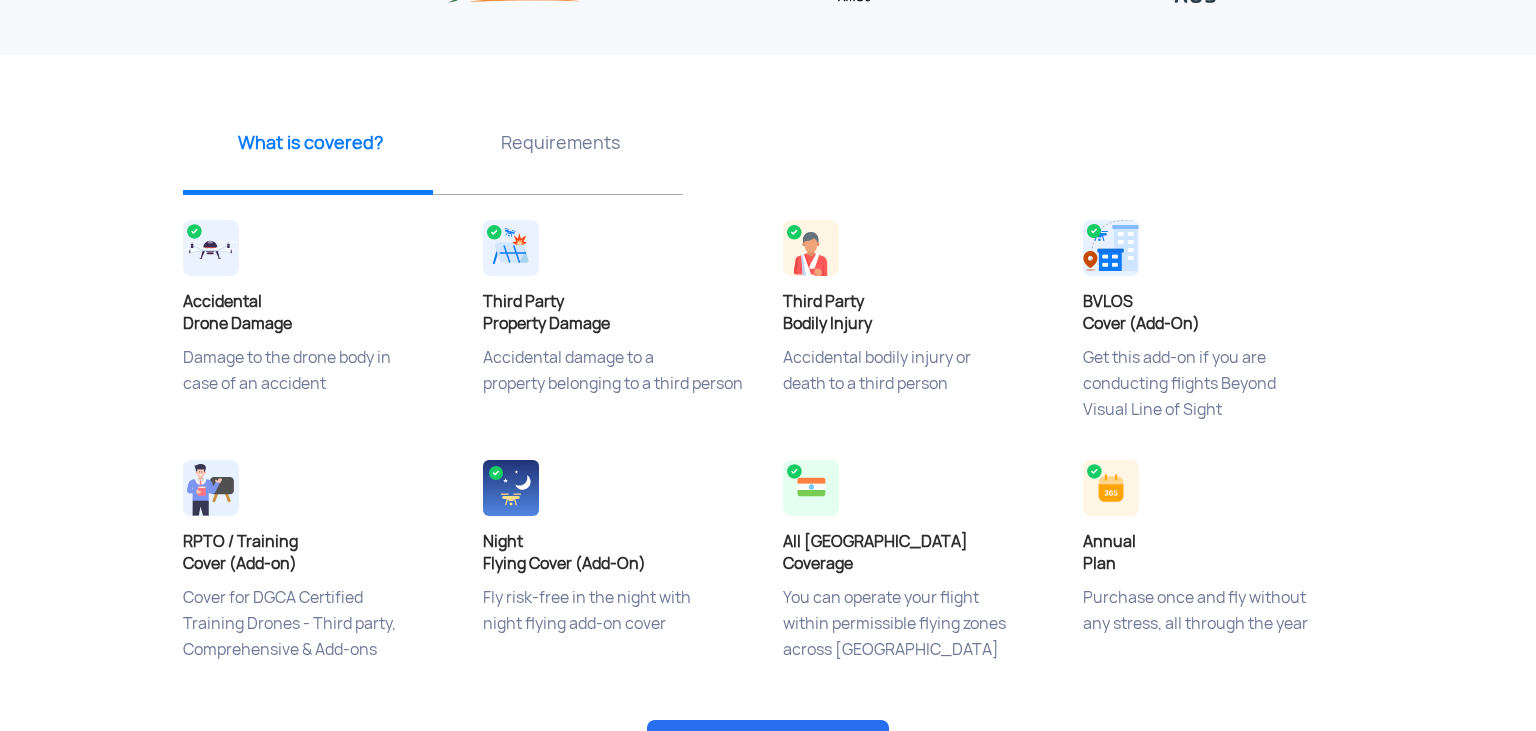 click on "Accidental bodily injury or  death to a third person" 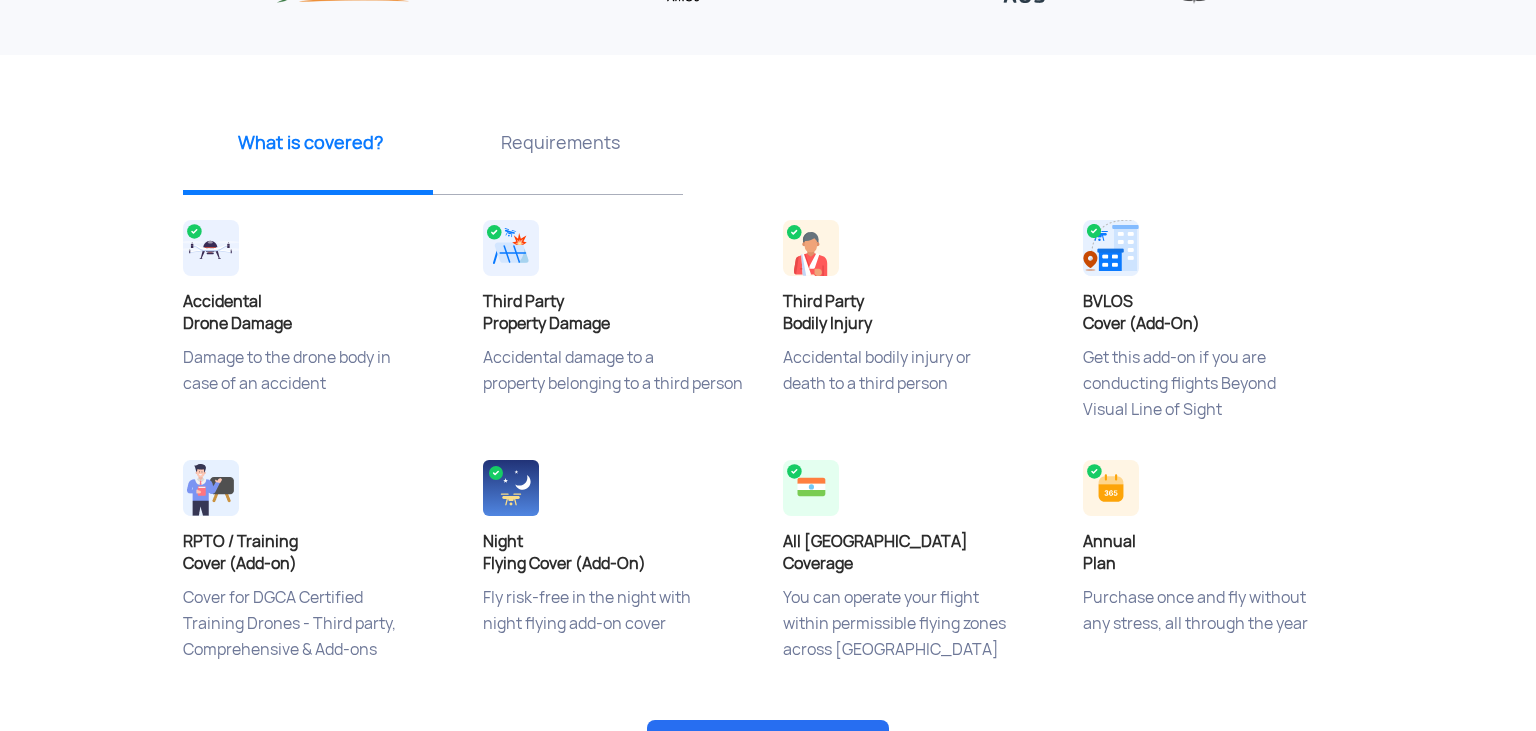click on "Accidental bodily injury or  death to a third person" 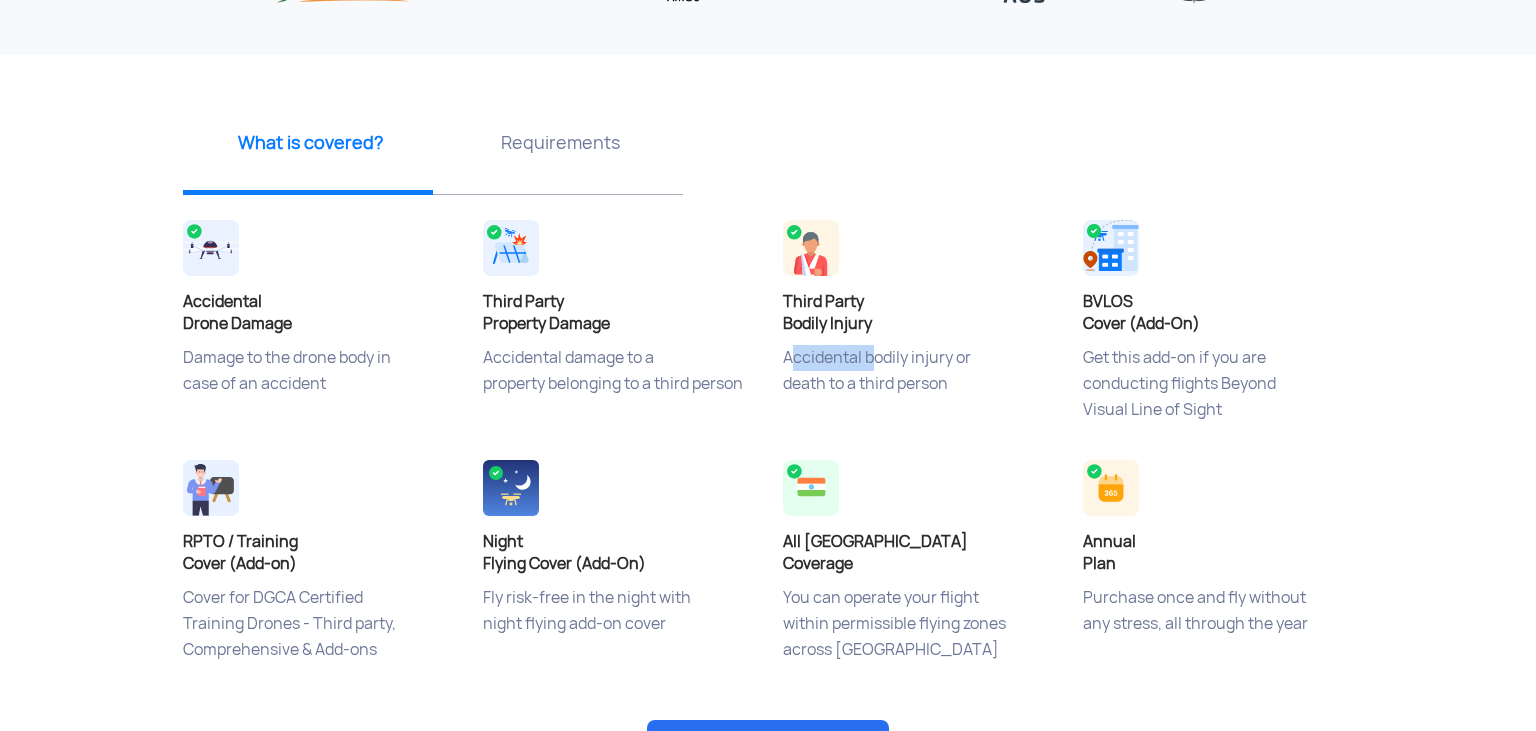 click on "Accidental bodily injury or  death to a third person" 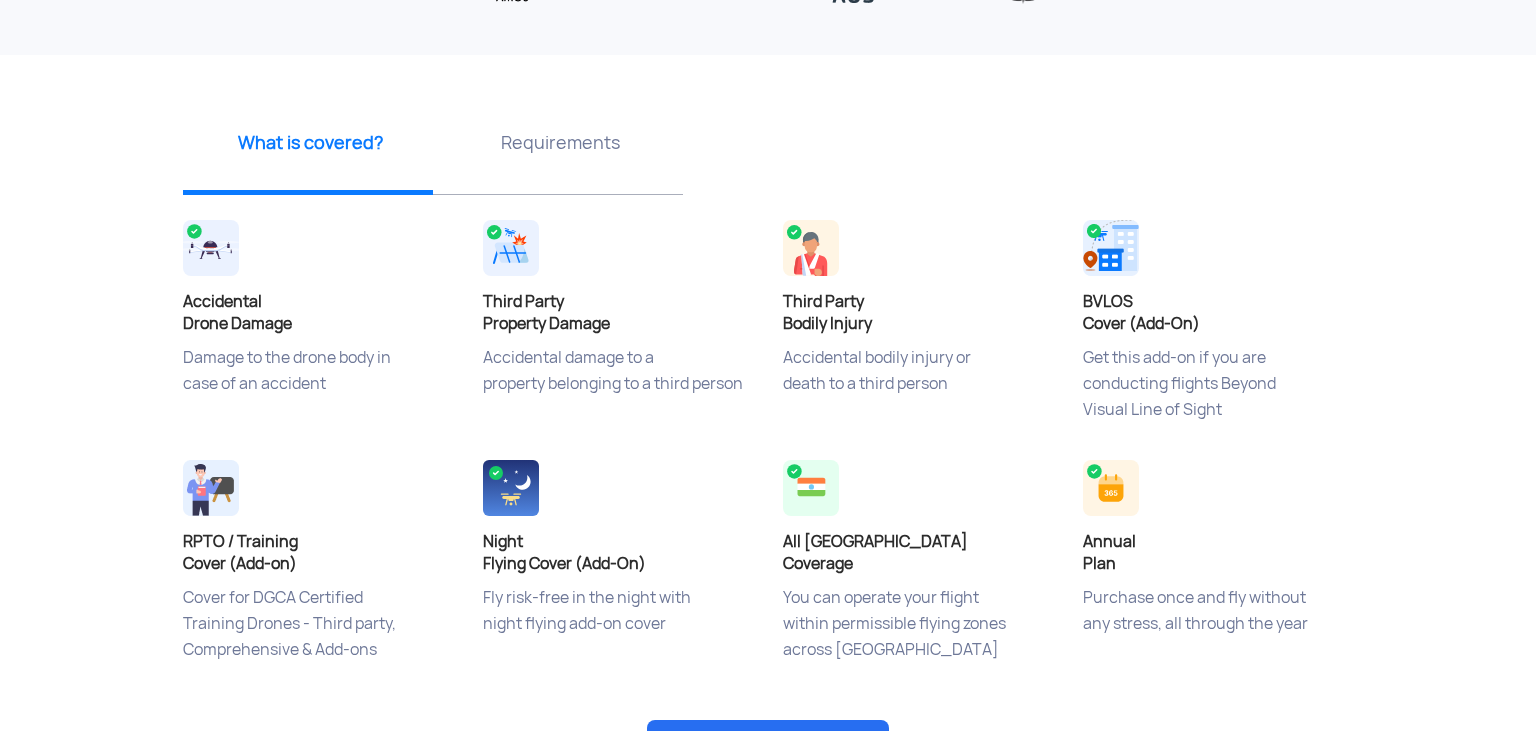 click on "Accidental bodily injury or  death to a third person" 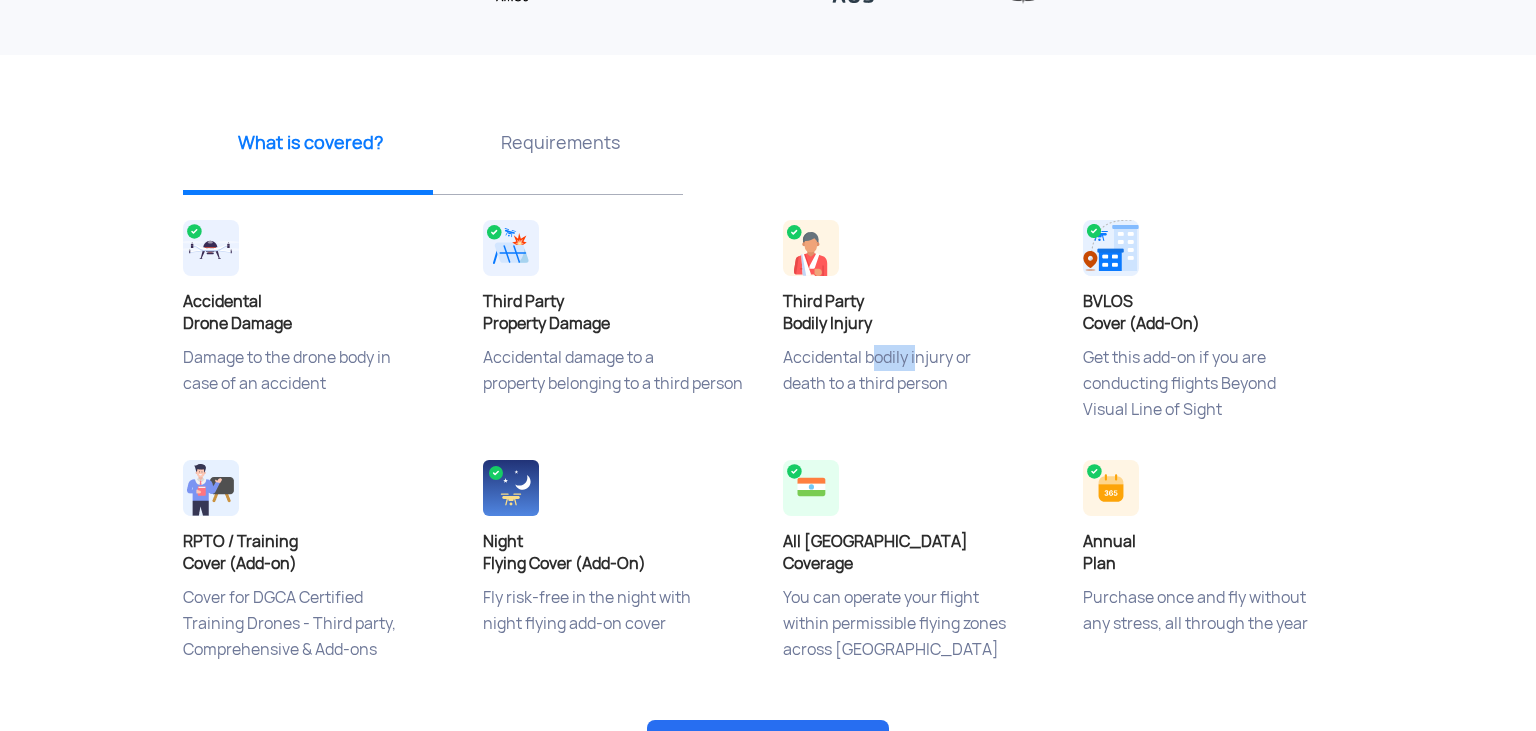 click on "Accidental bodily injury or  death to a third person" 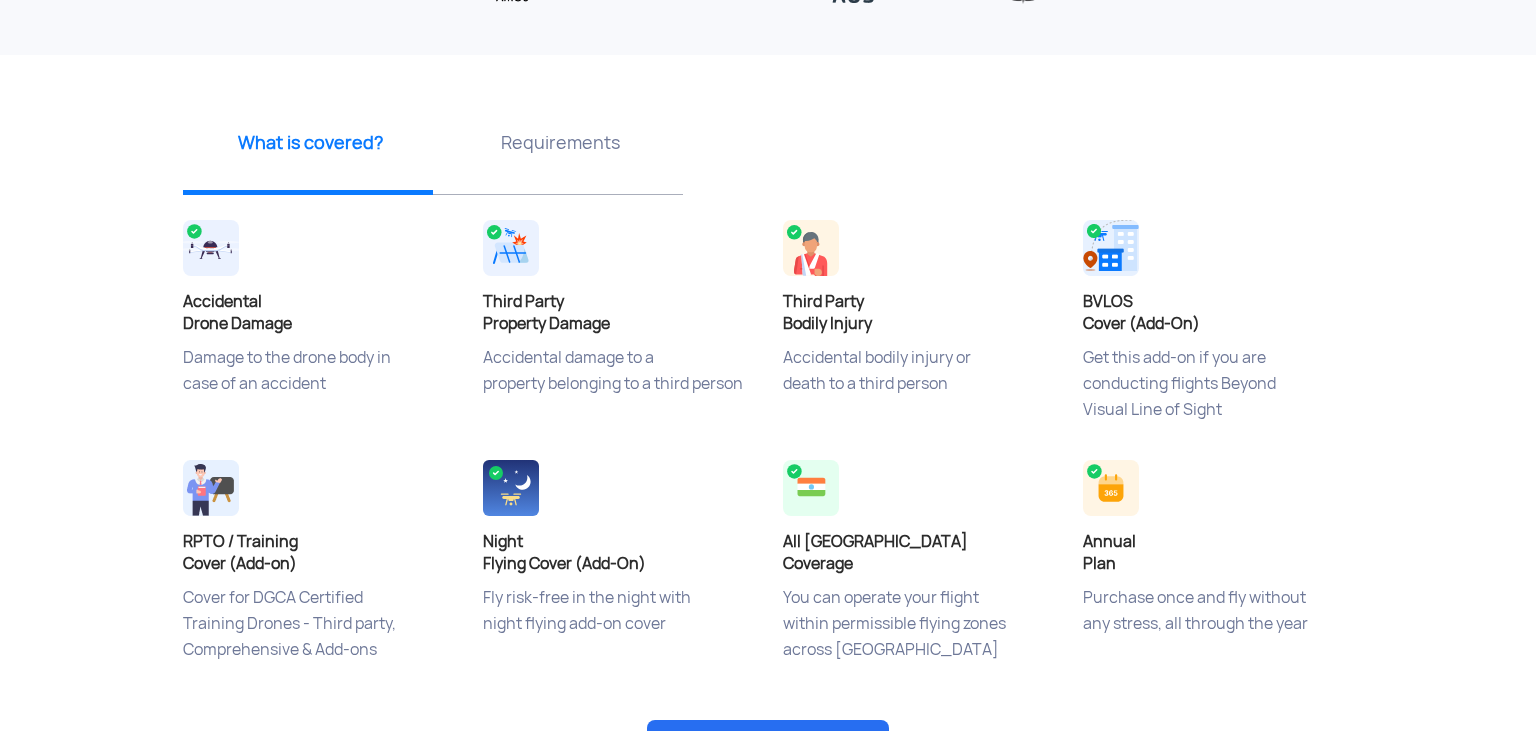 click on "Third Party  Bodily Injury" 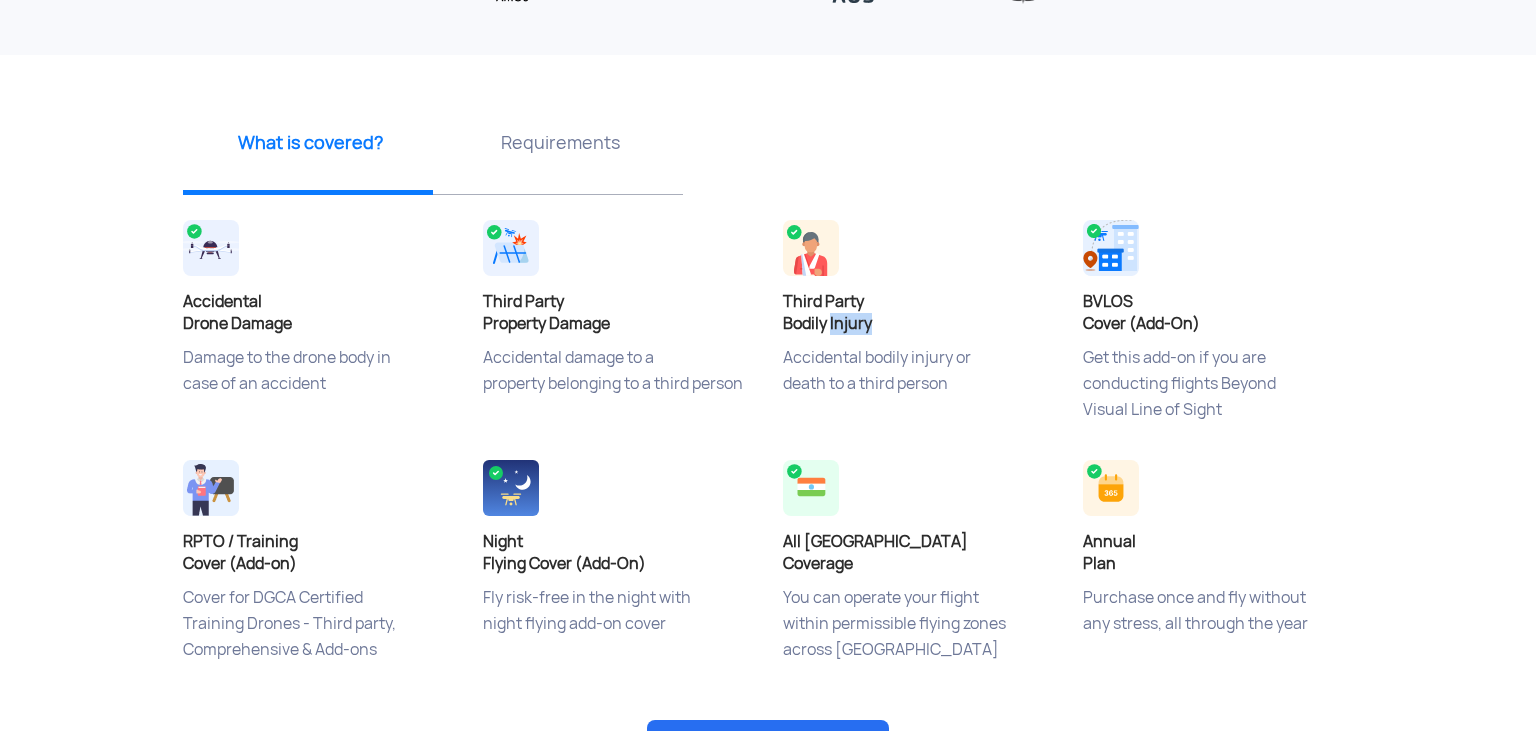 click on "Third Party  Bodily Injury" 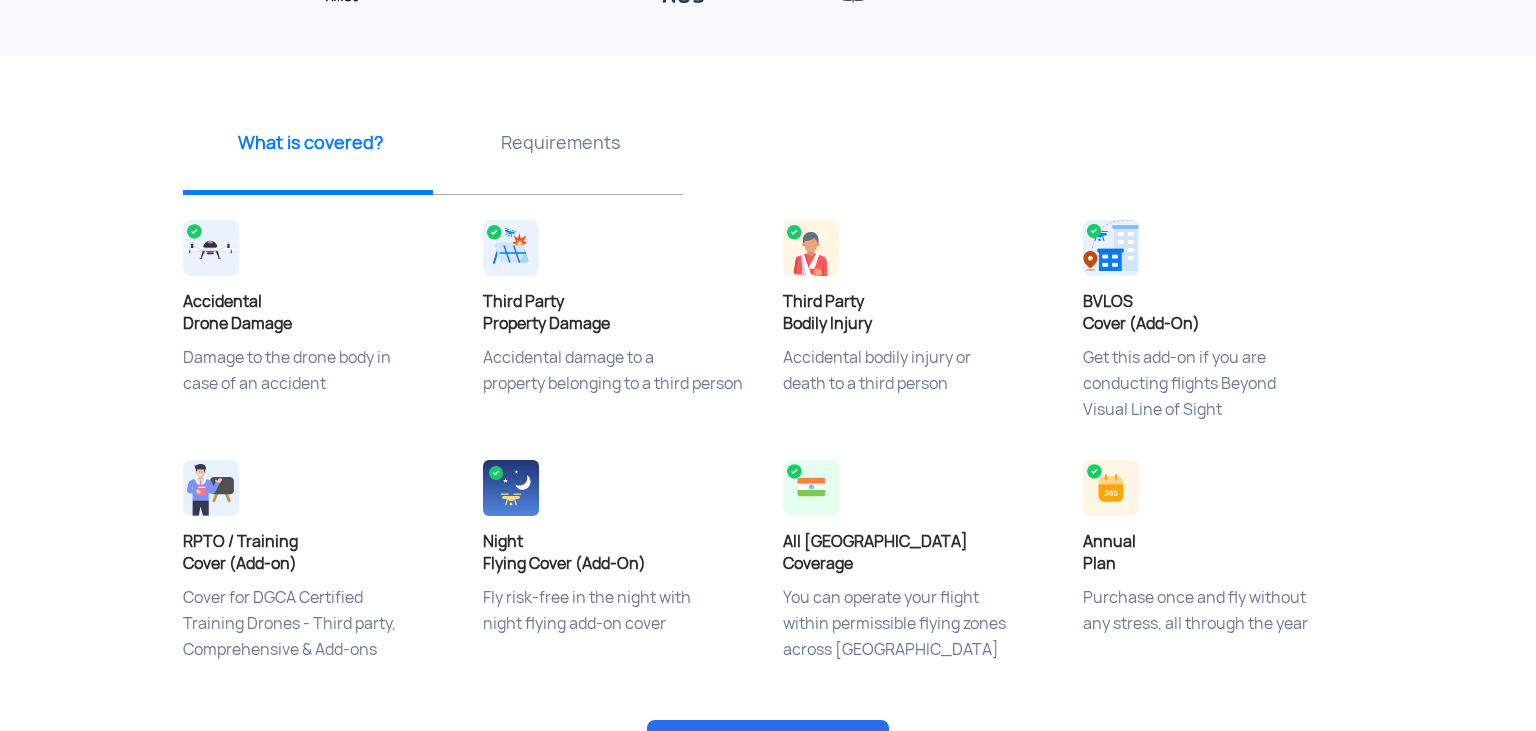 click on "Third Party  Bodily Injury" 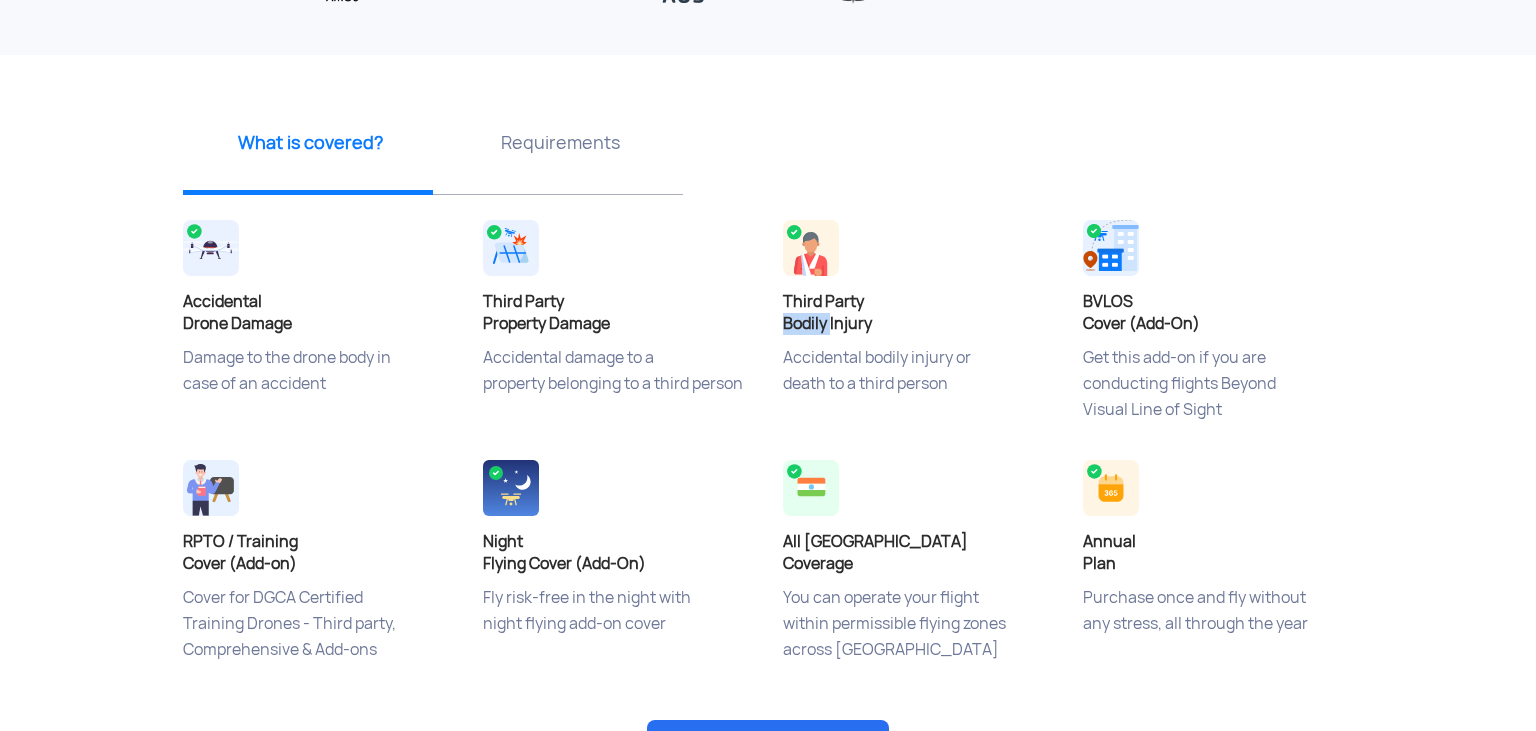 click on "Third Party  Bodily Injury" 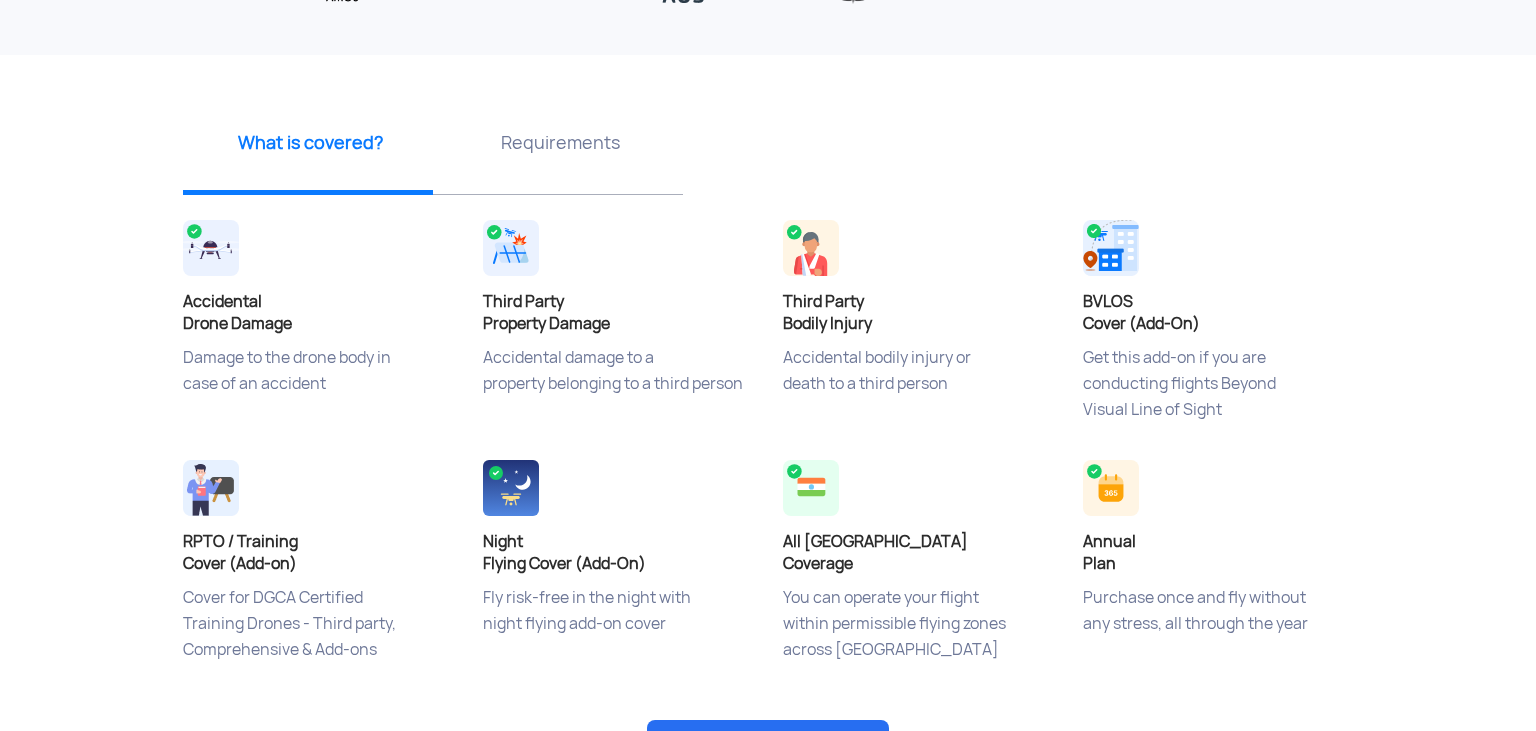 click on "Third Party  Bodily Injury" 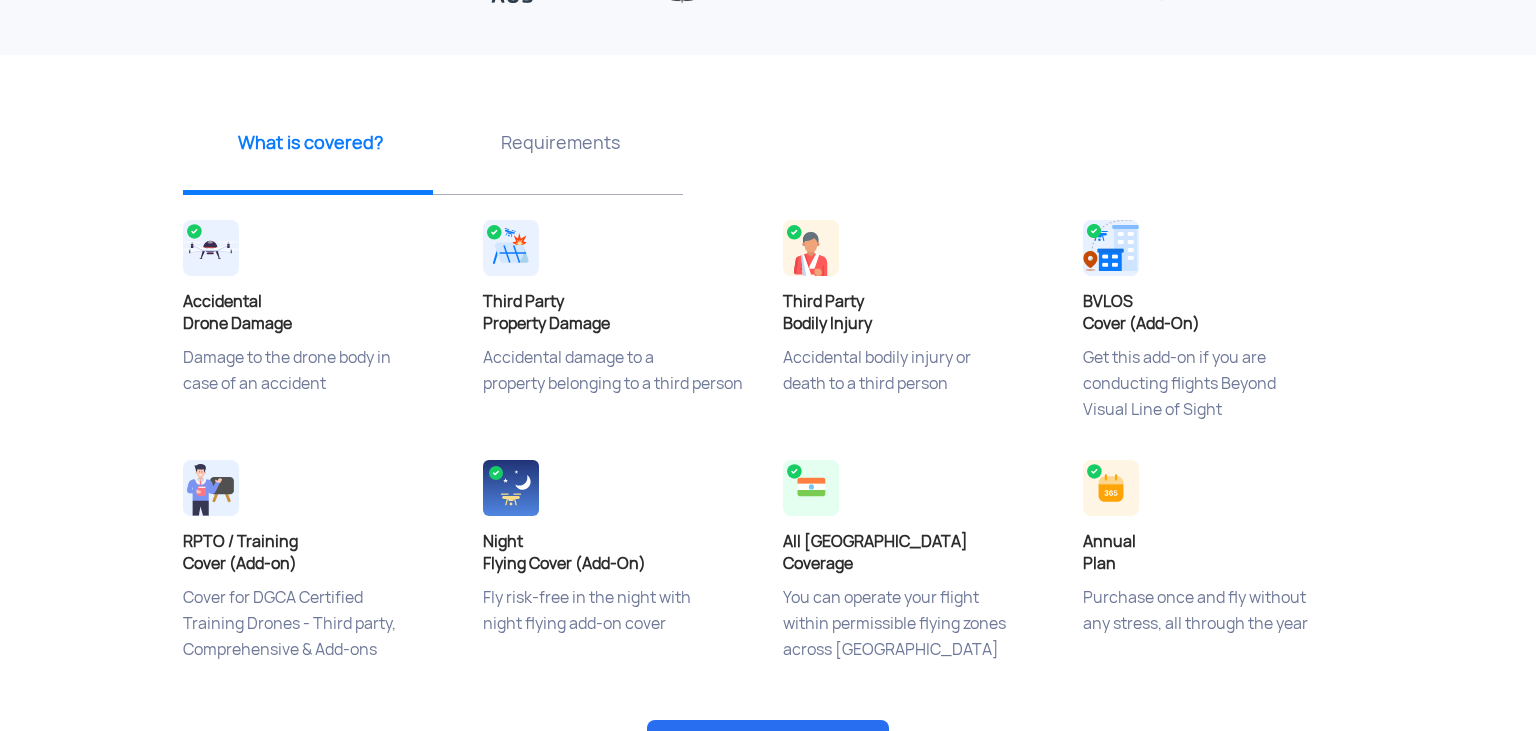 click on "Third Party  Bodily Injury" 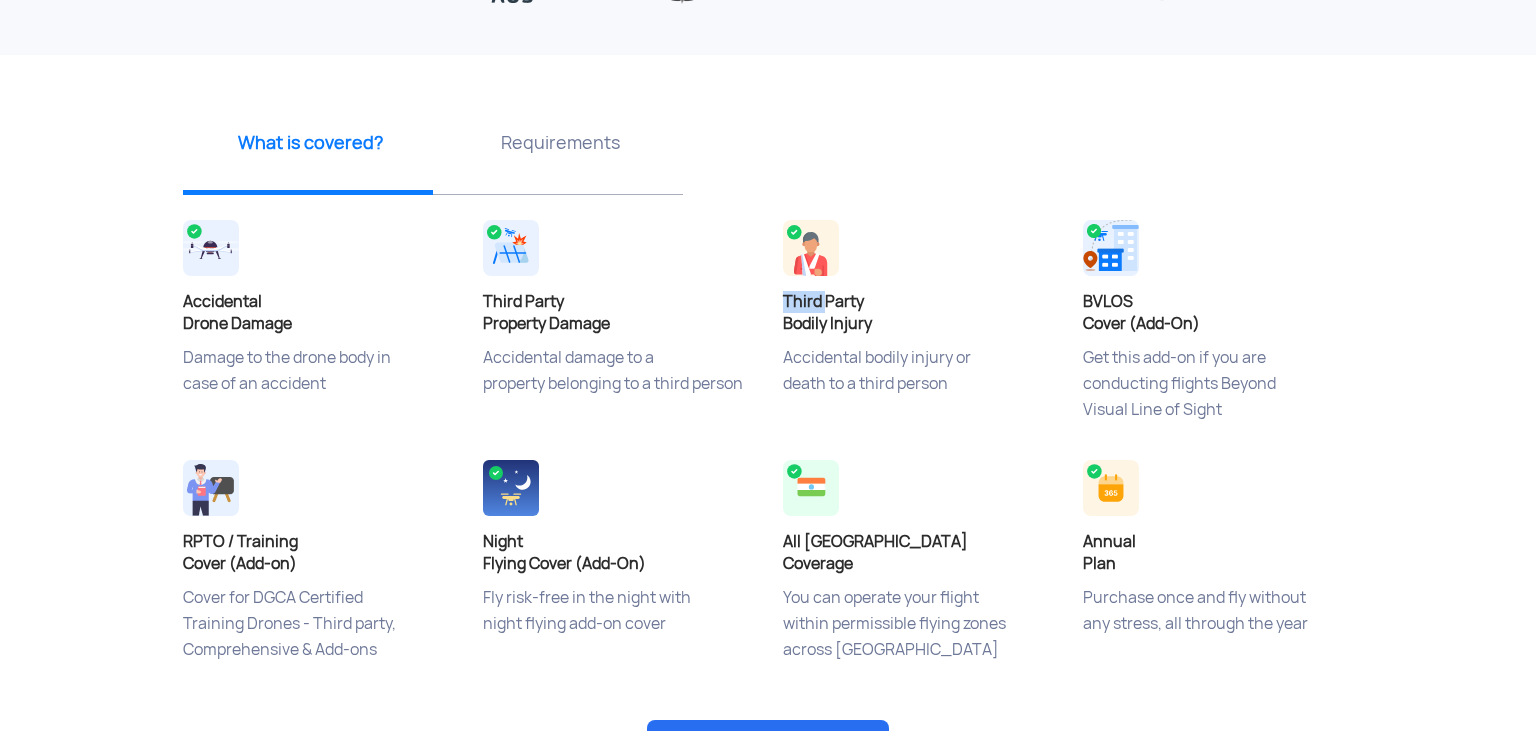 click on "Third Party  Bodily Injury" 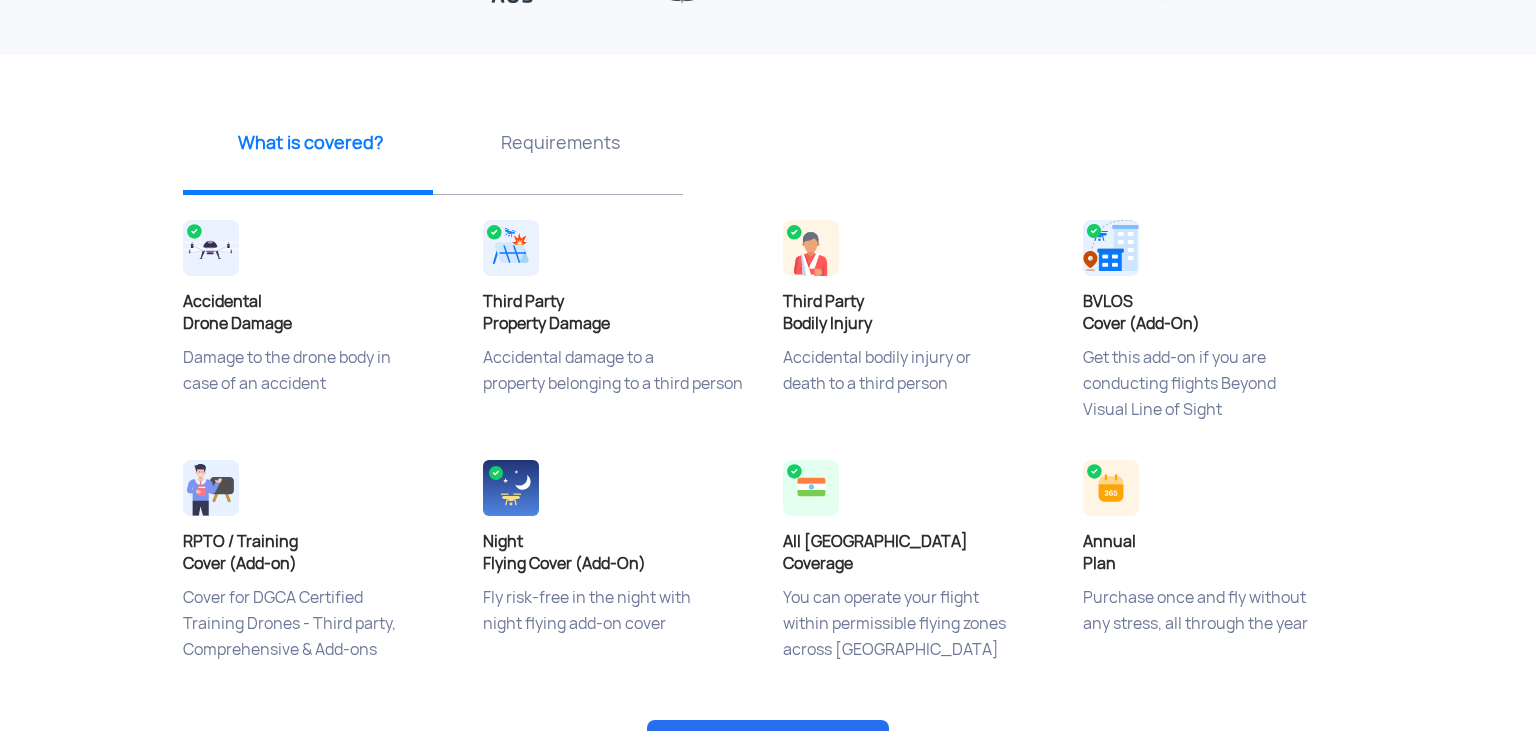 click on "Third Party  Bodily Injury" 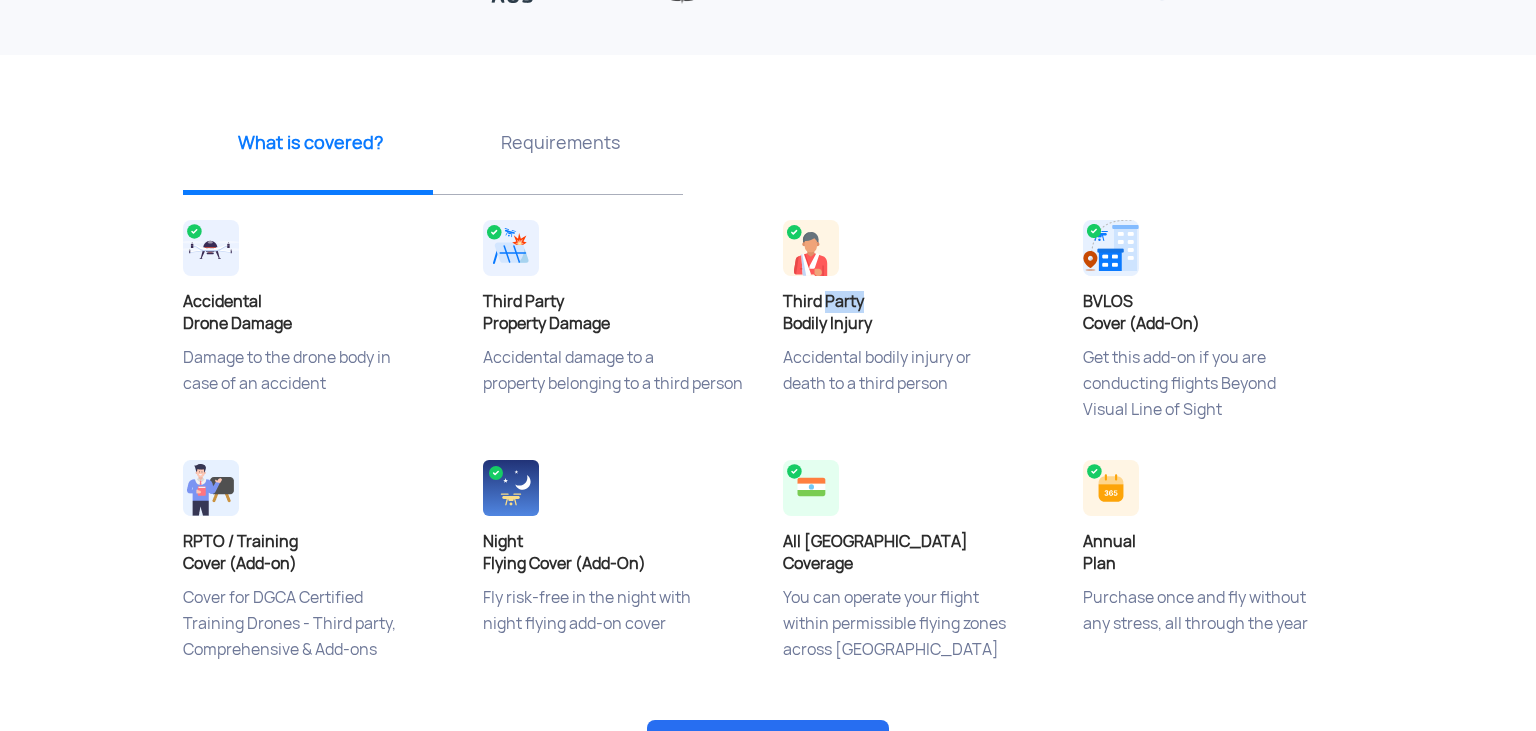 click on "Third Party  Bodily Injury" 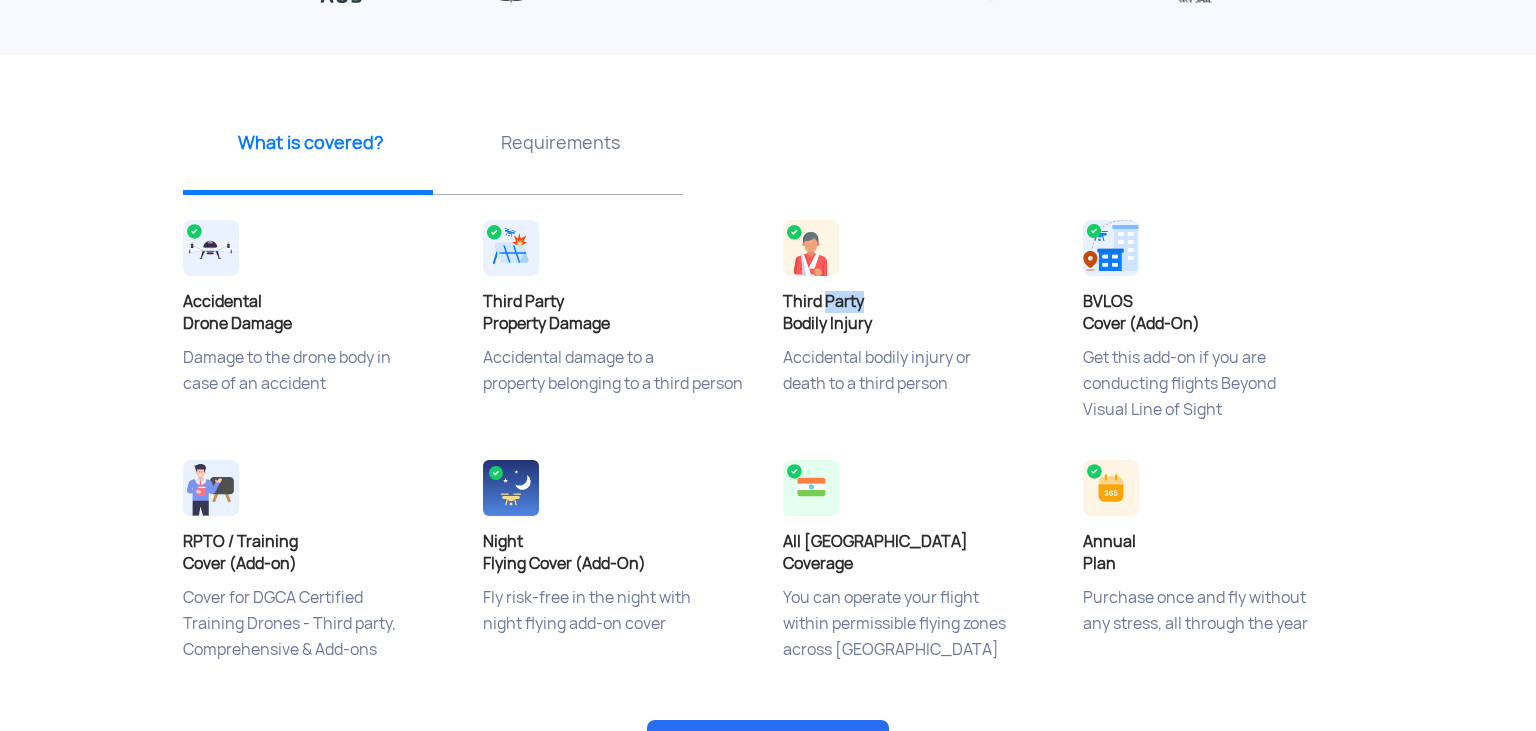click on "Third Party  Bodily Injury" 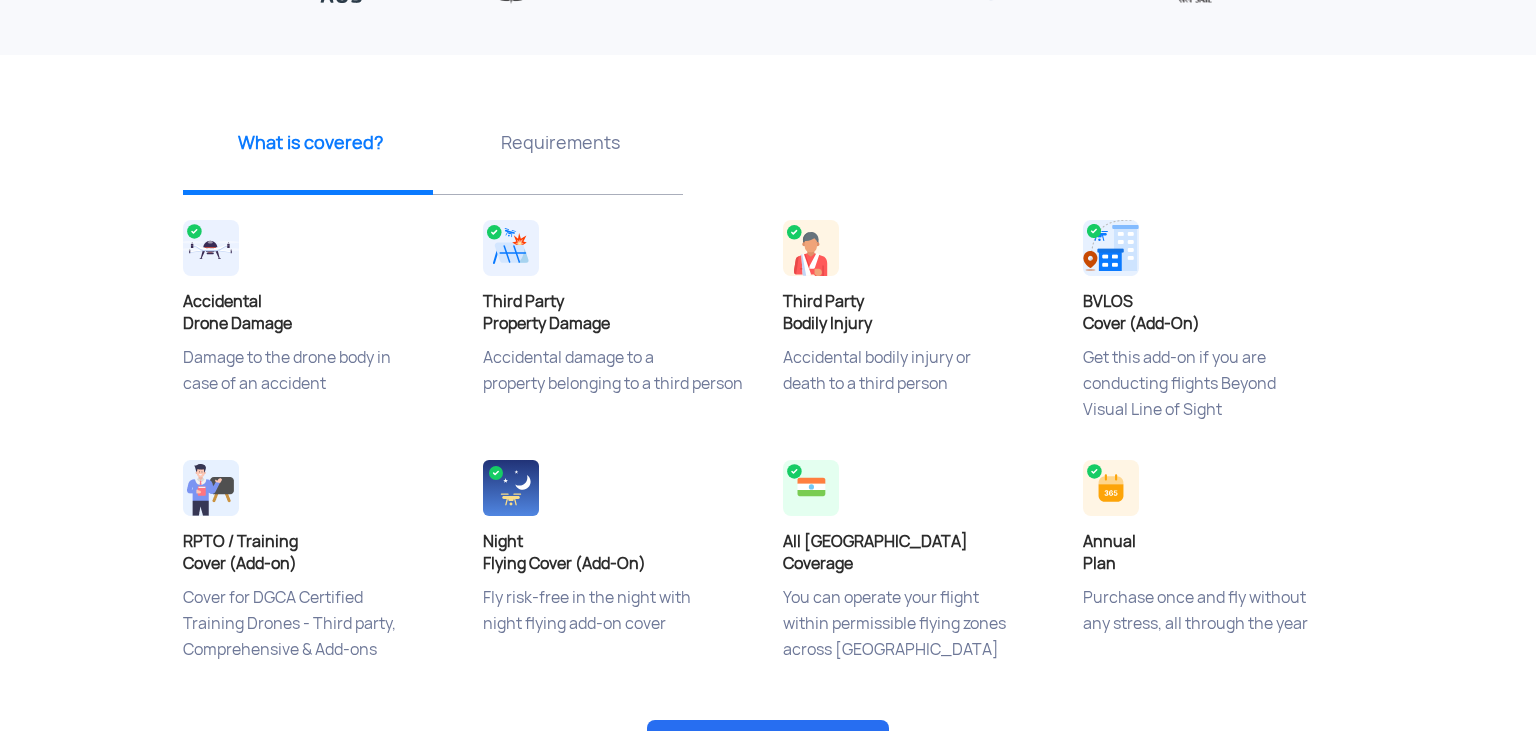 click on "Third Party  Bodily Injury" 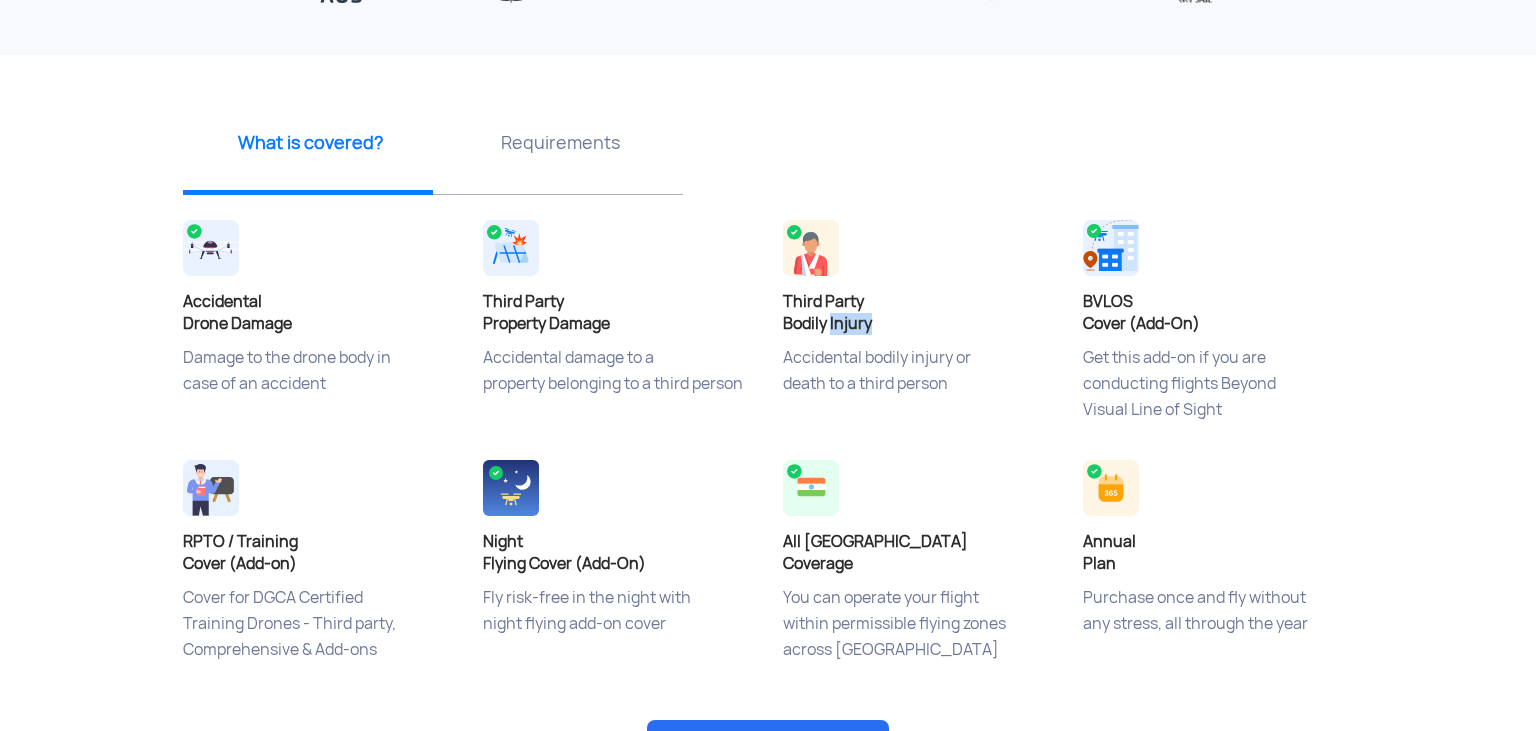 click on "Third Party  Bodily Injury" 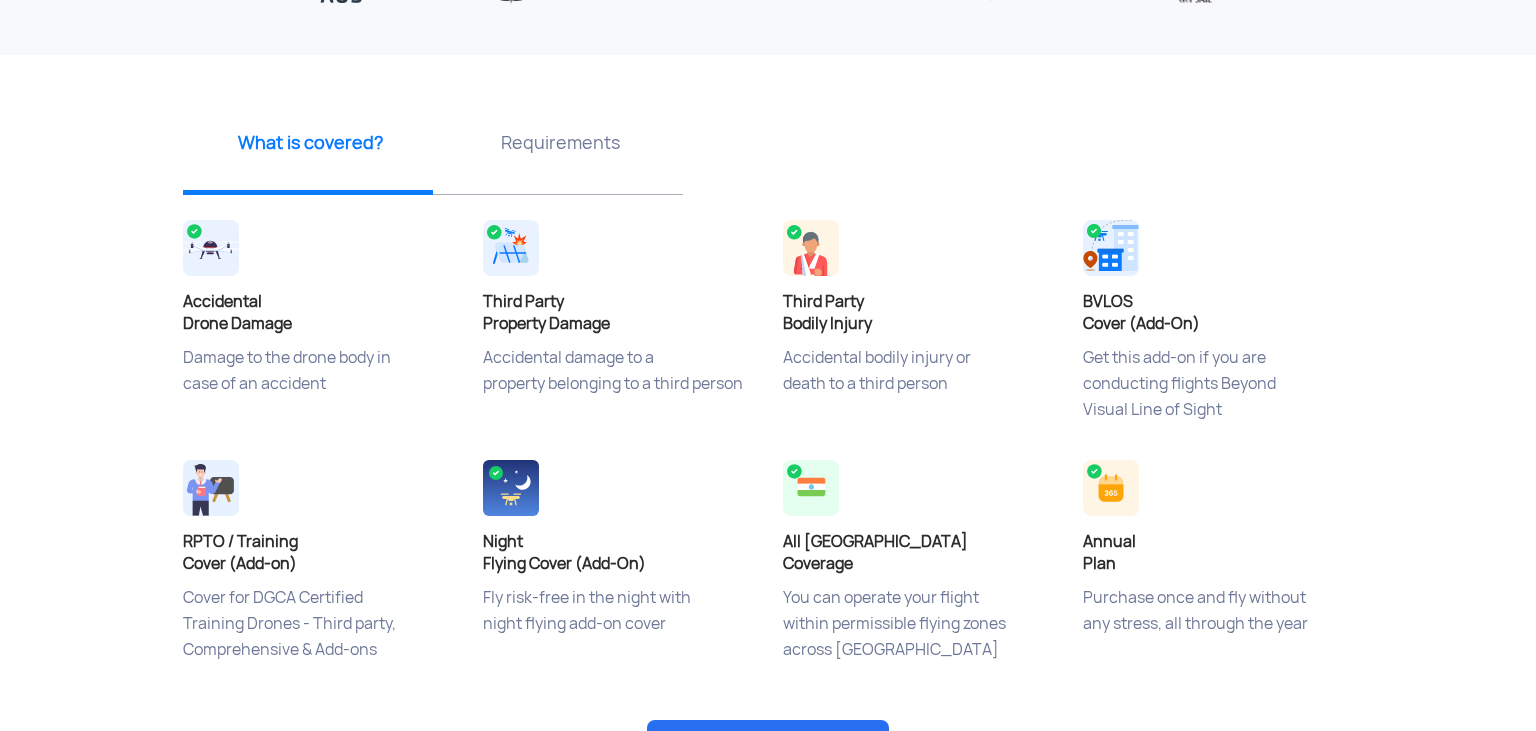 click on "Accidental bodily injury or  death to a third person" 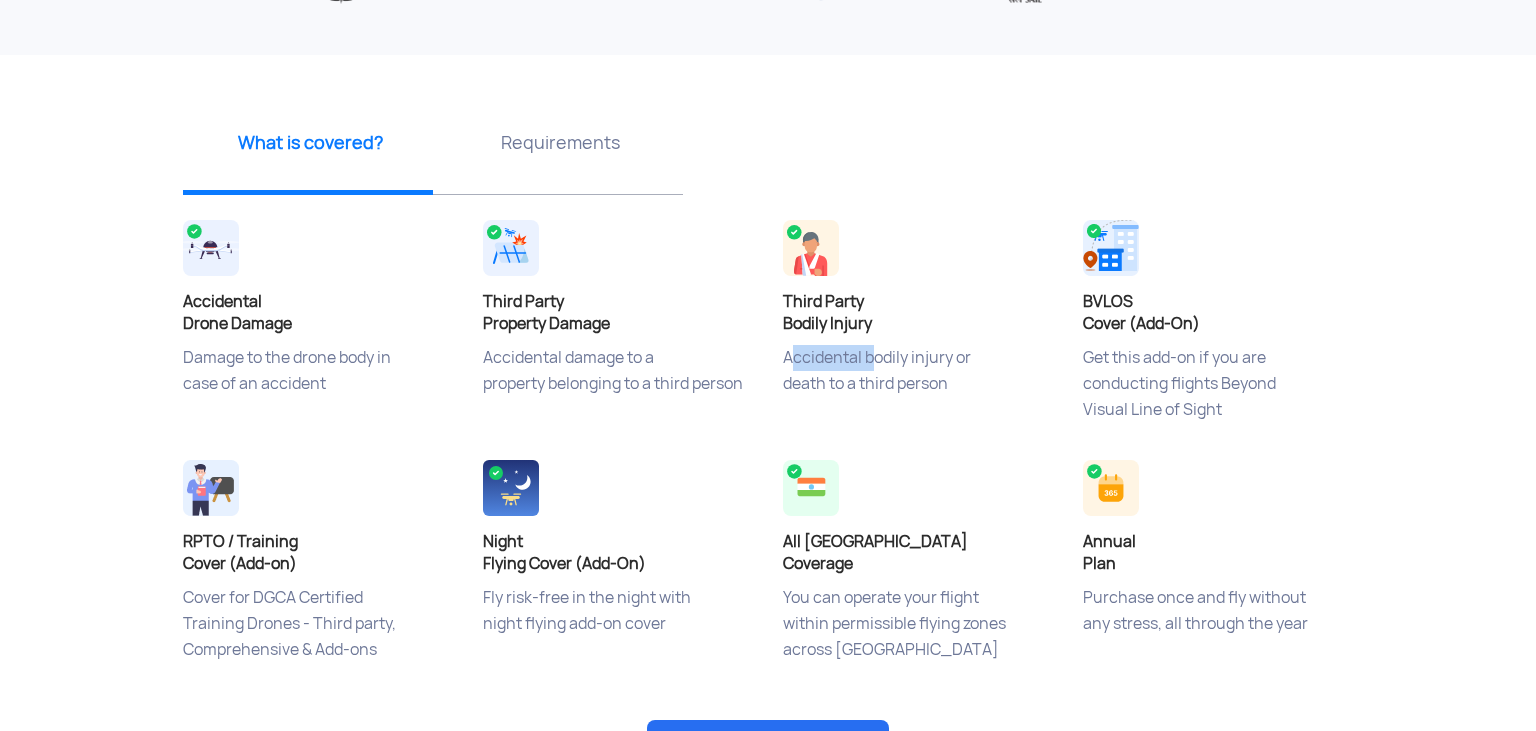 click on "Accidental bodily injury or  death to a third person" 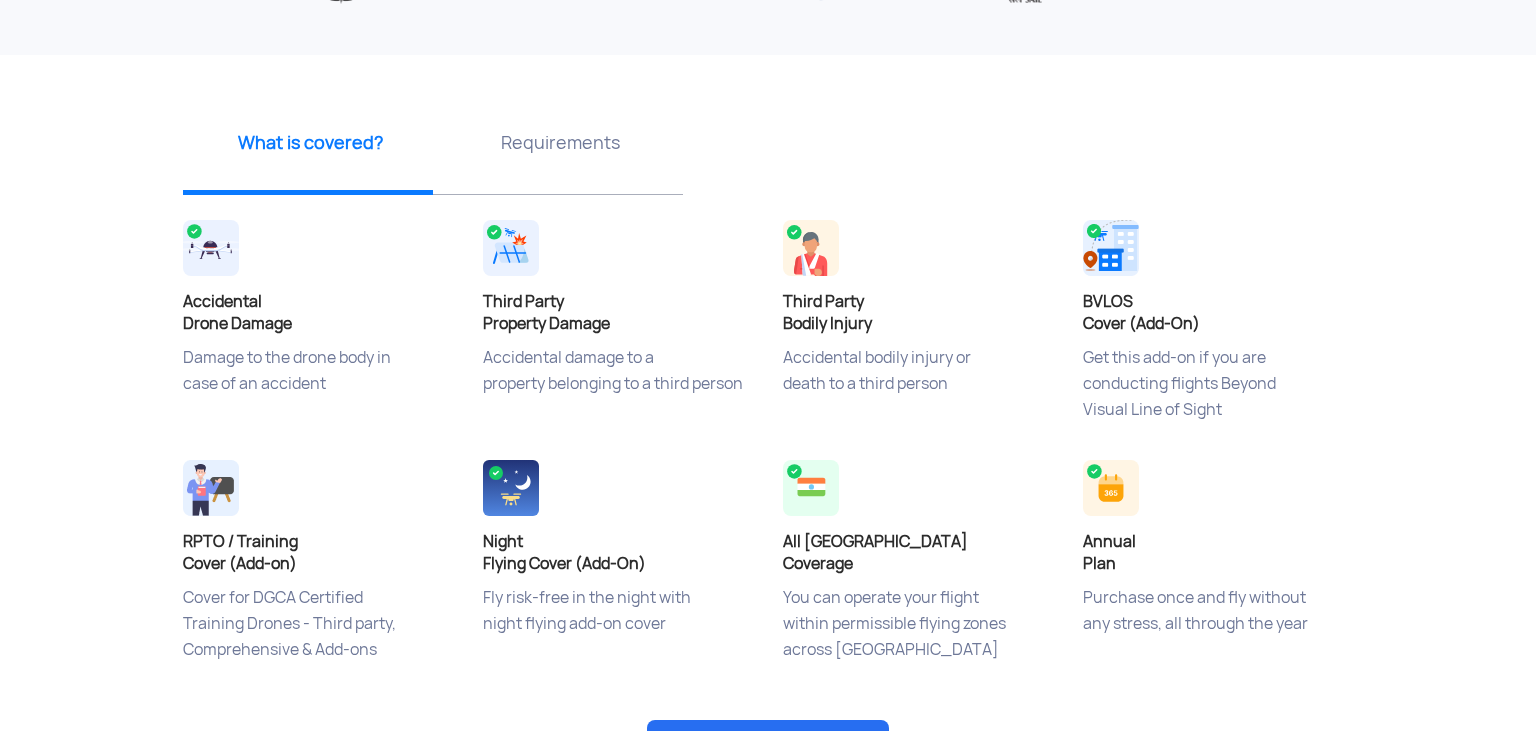 click on "Accidental bodily injury or  death to a third person" 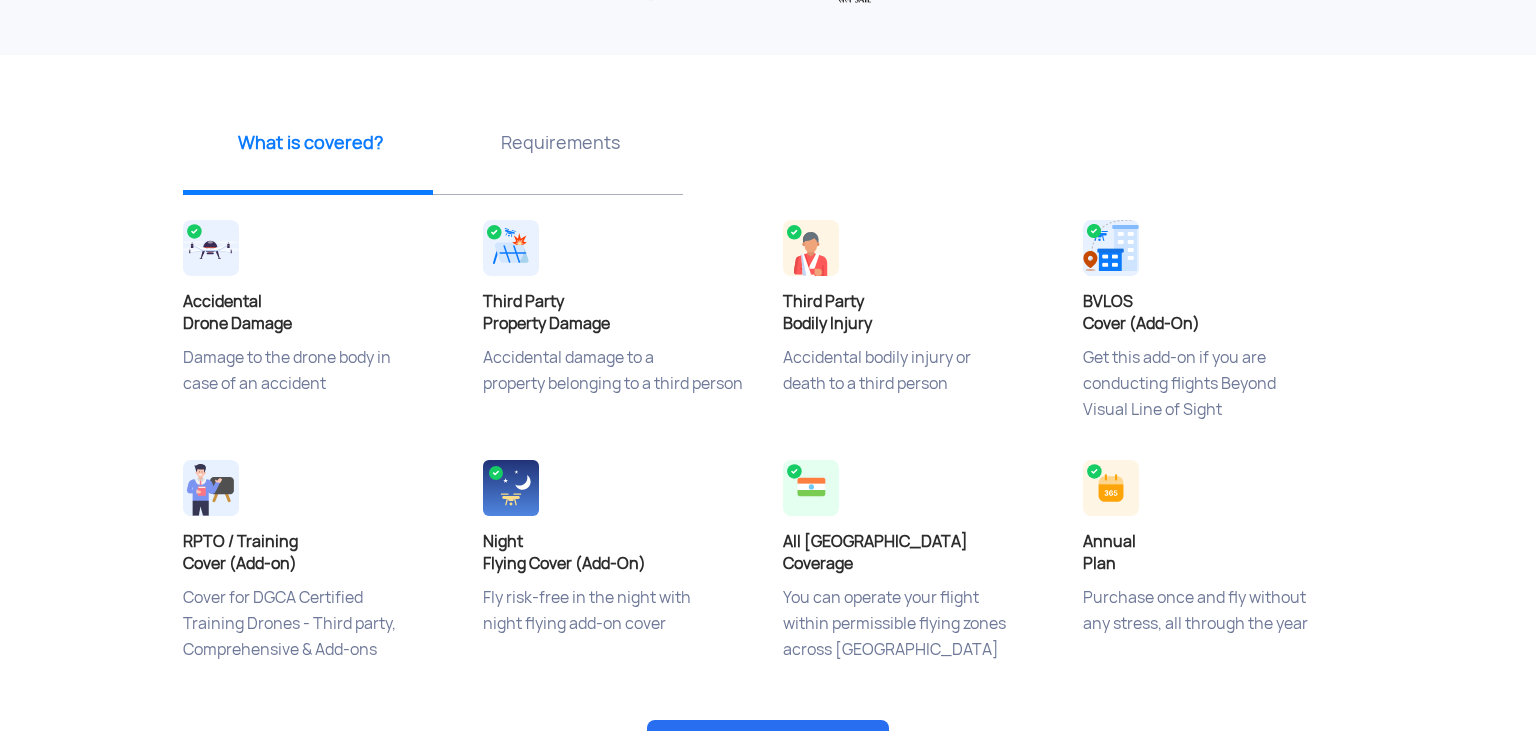 click on "Accidental bodily injury or  death to a third person" 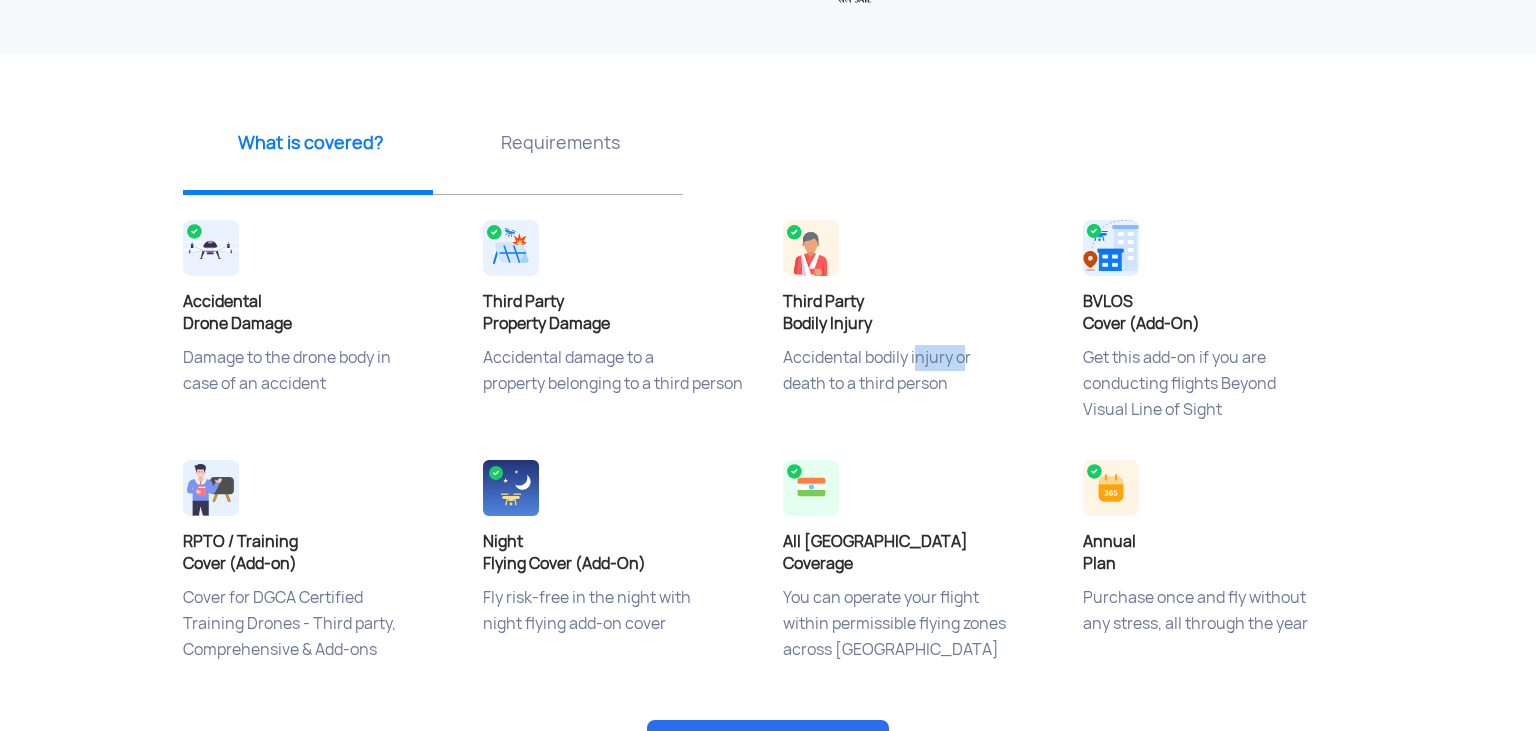 click on "Accidental bodily injury or  death to a third person" 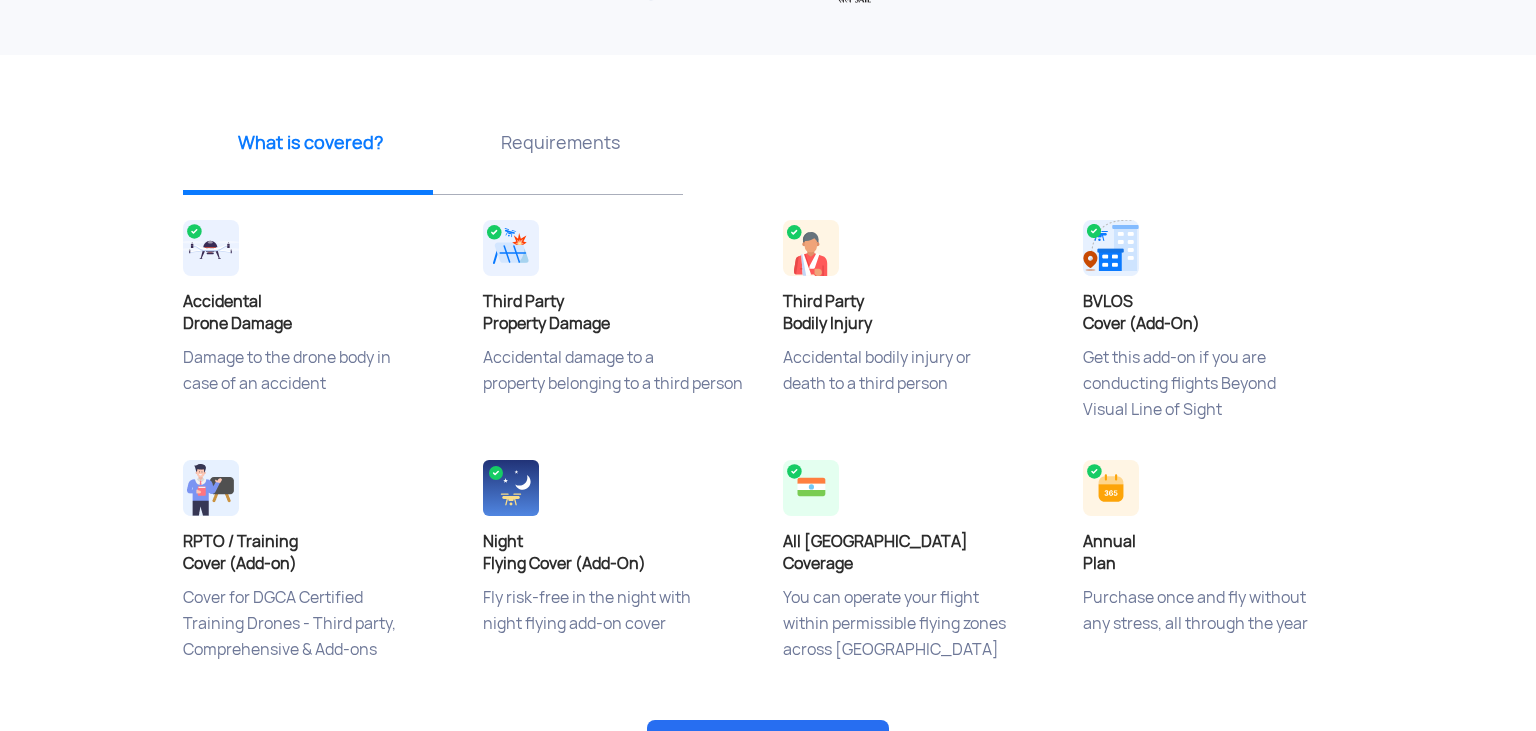 click on "Accidental bodily injury or  death to a third person" 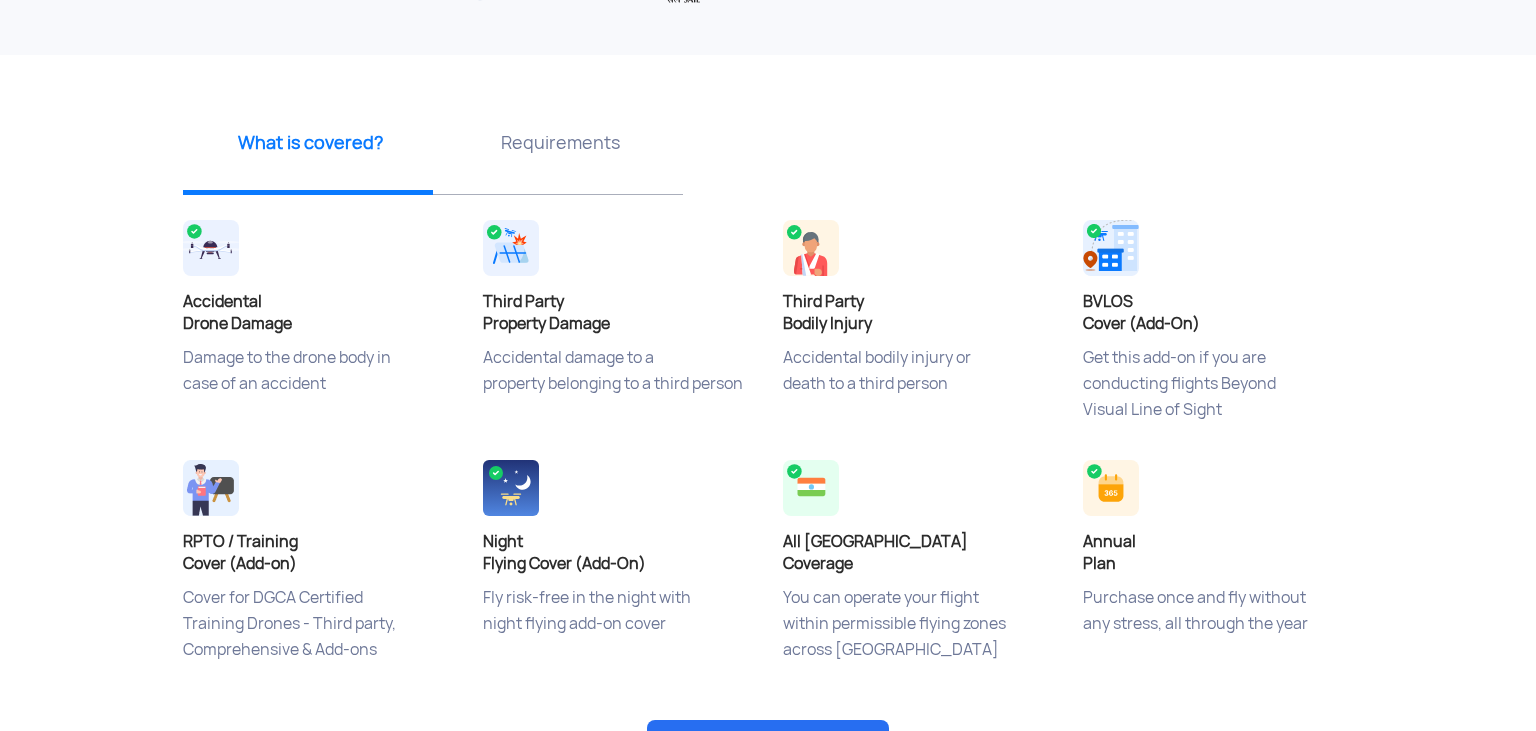 click on "Accidental bodily injury or  death to a third person" 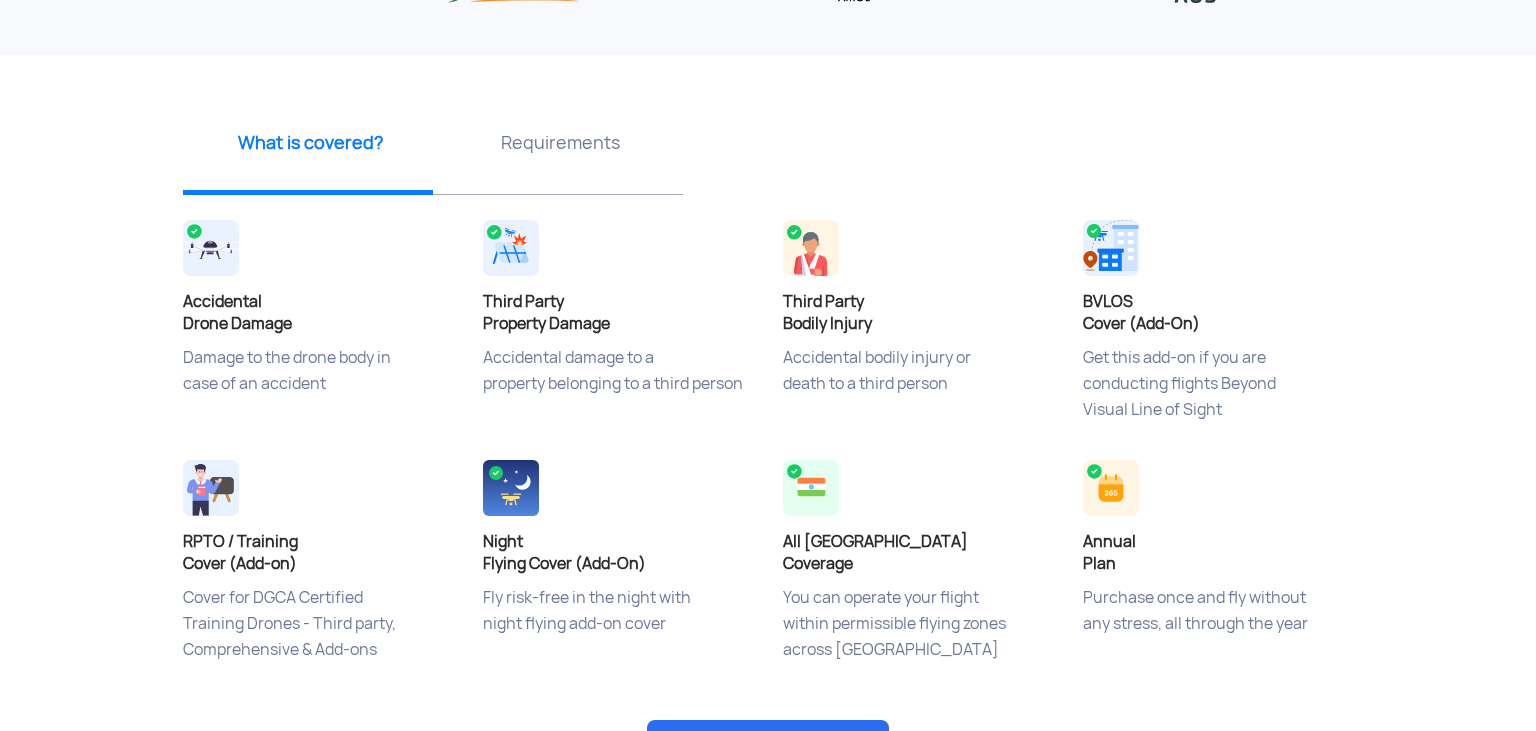 click on "BVLOS  Cover (Add-On)   Get this add-on if you are  conducting flights Beyond   Visual Line of Sight" 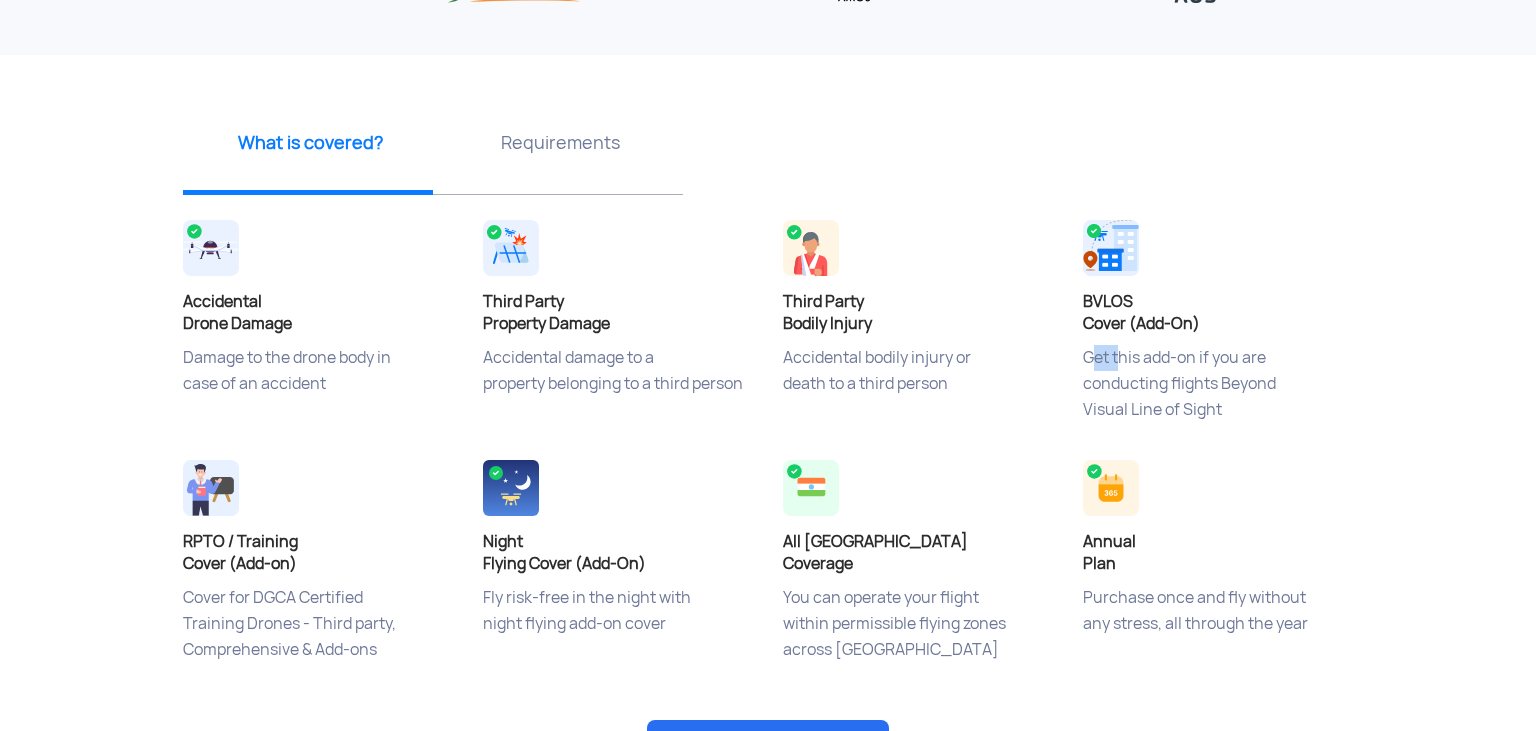click on "BVLOS  Cover (Add-On)   Get this add-on if you are  conducting flights Beyond   Visual Line of Sight" 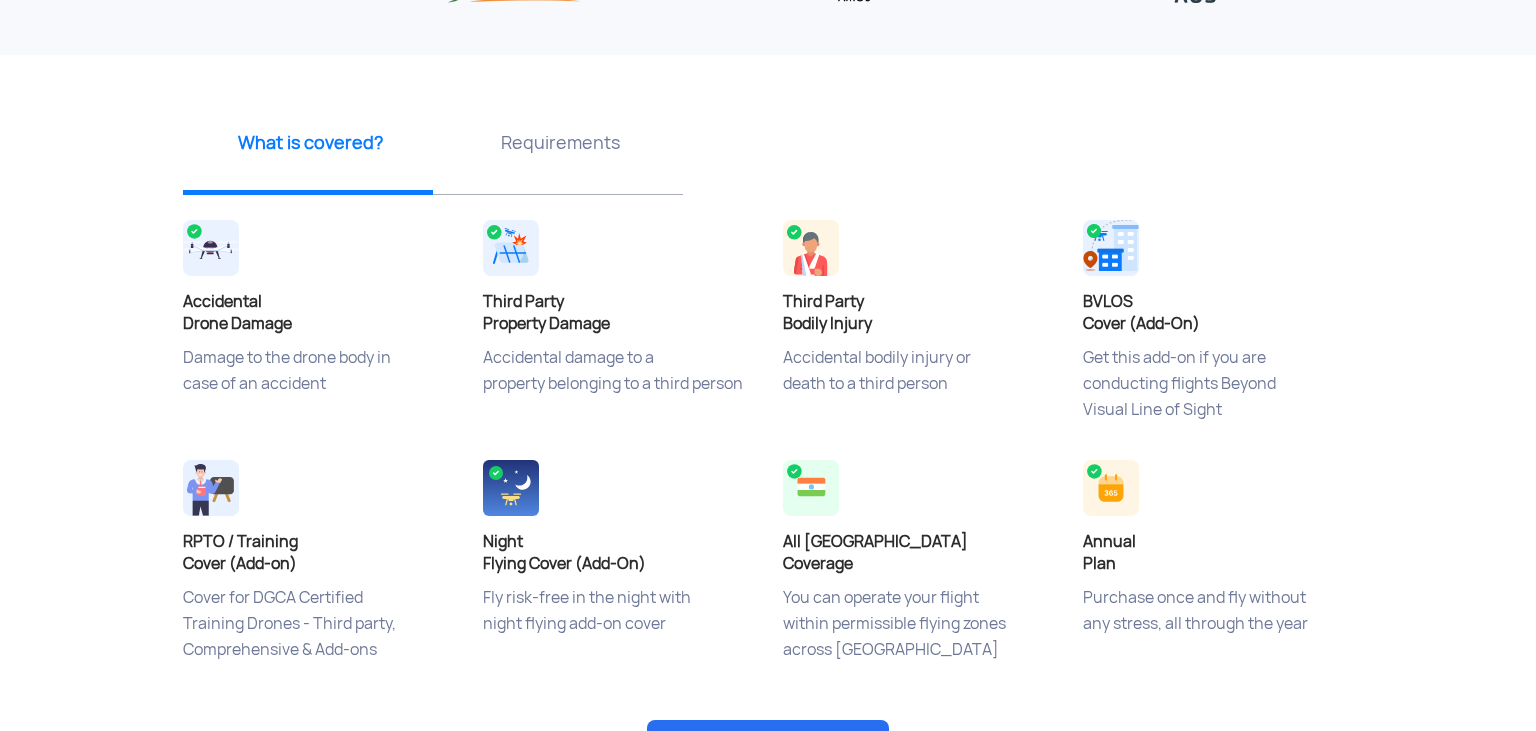 click on "BVLOS  Cover (Add-On)   Get this add-on if you are  conducting flights Beyond   Visual Line of Sight" 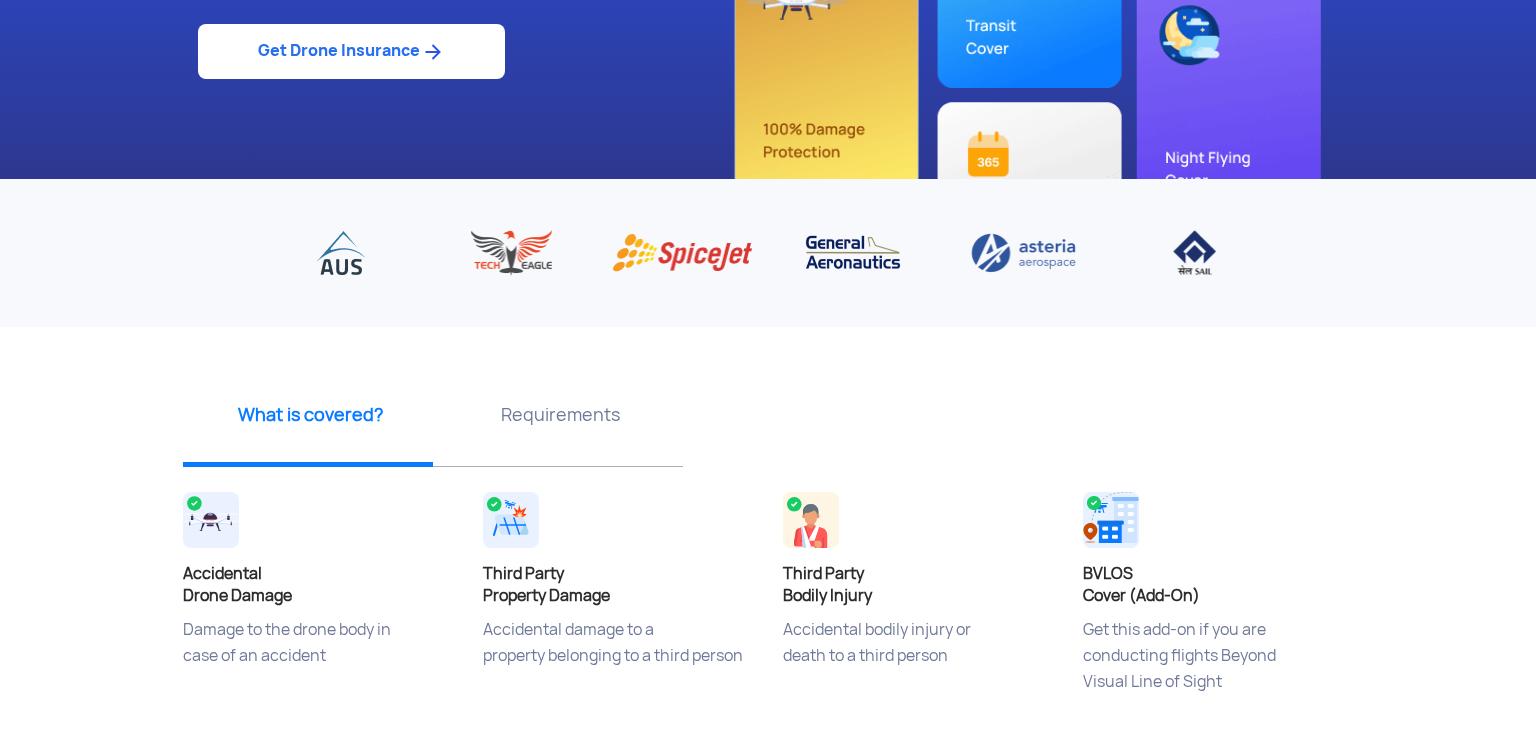scroll, scrollTop: 359, scrollLeft: 0, axis: vertical 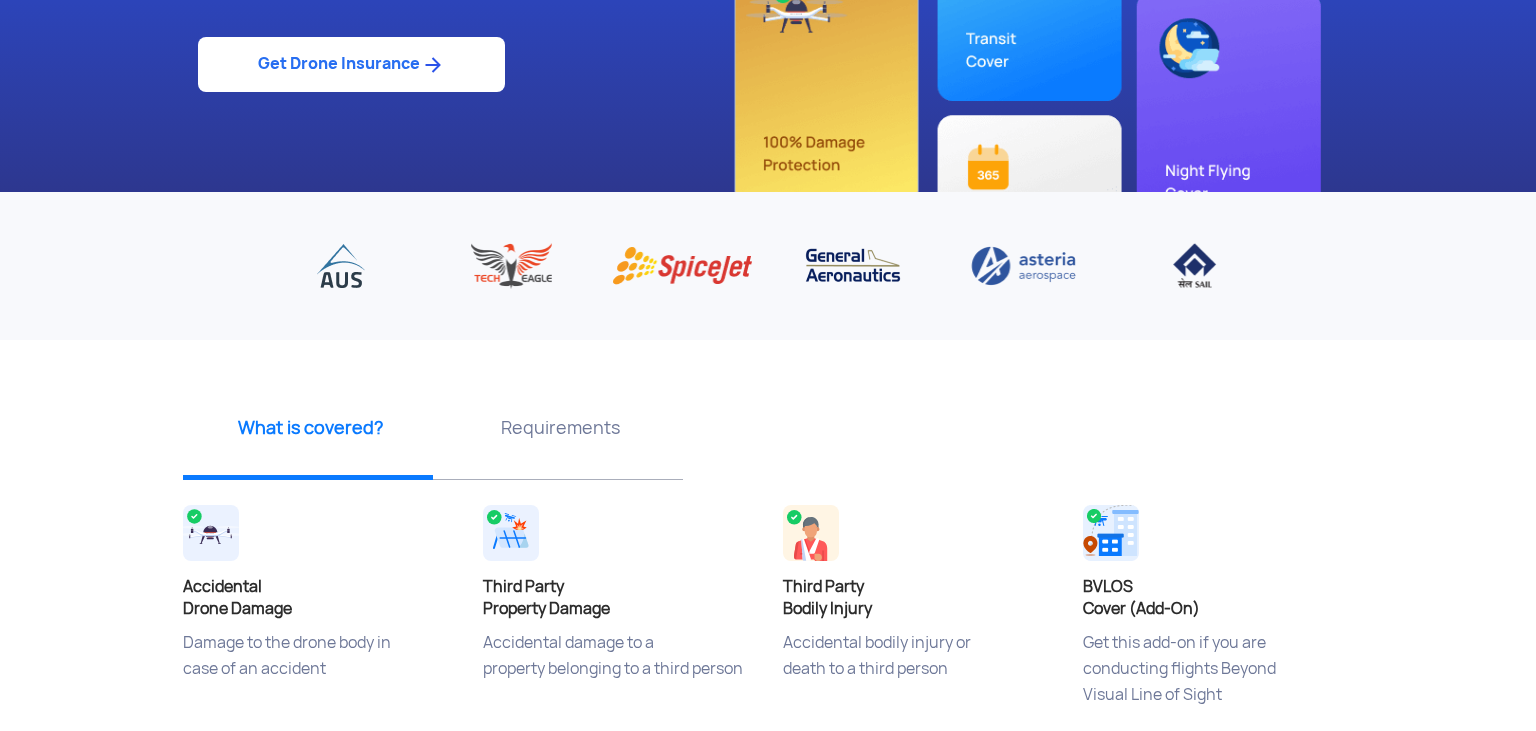 click on "Requirements" 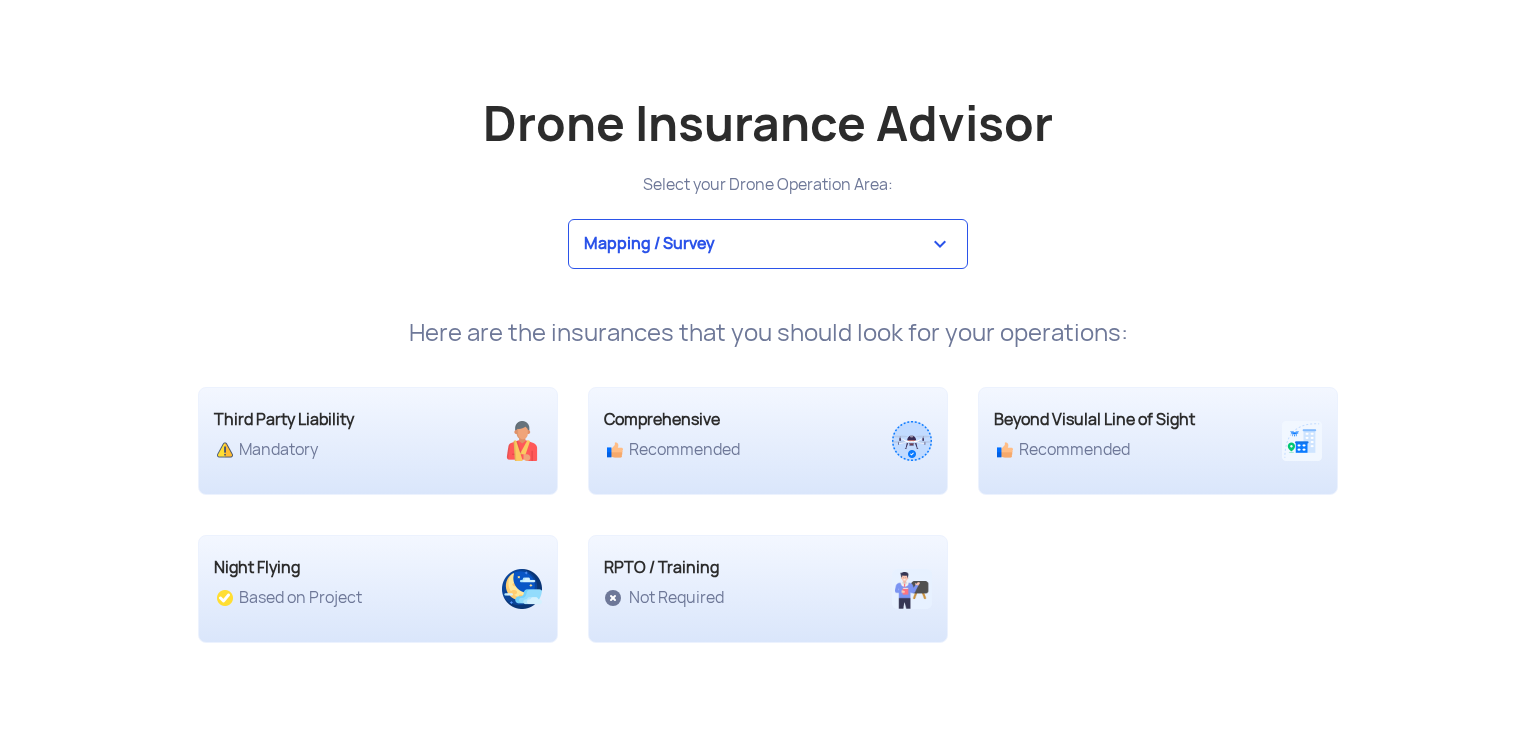 scroll, scrollTop: 3752, scrollLeft: 0, axis: vertical 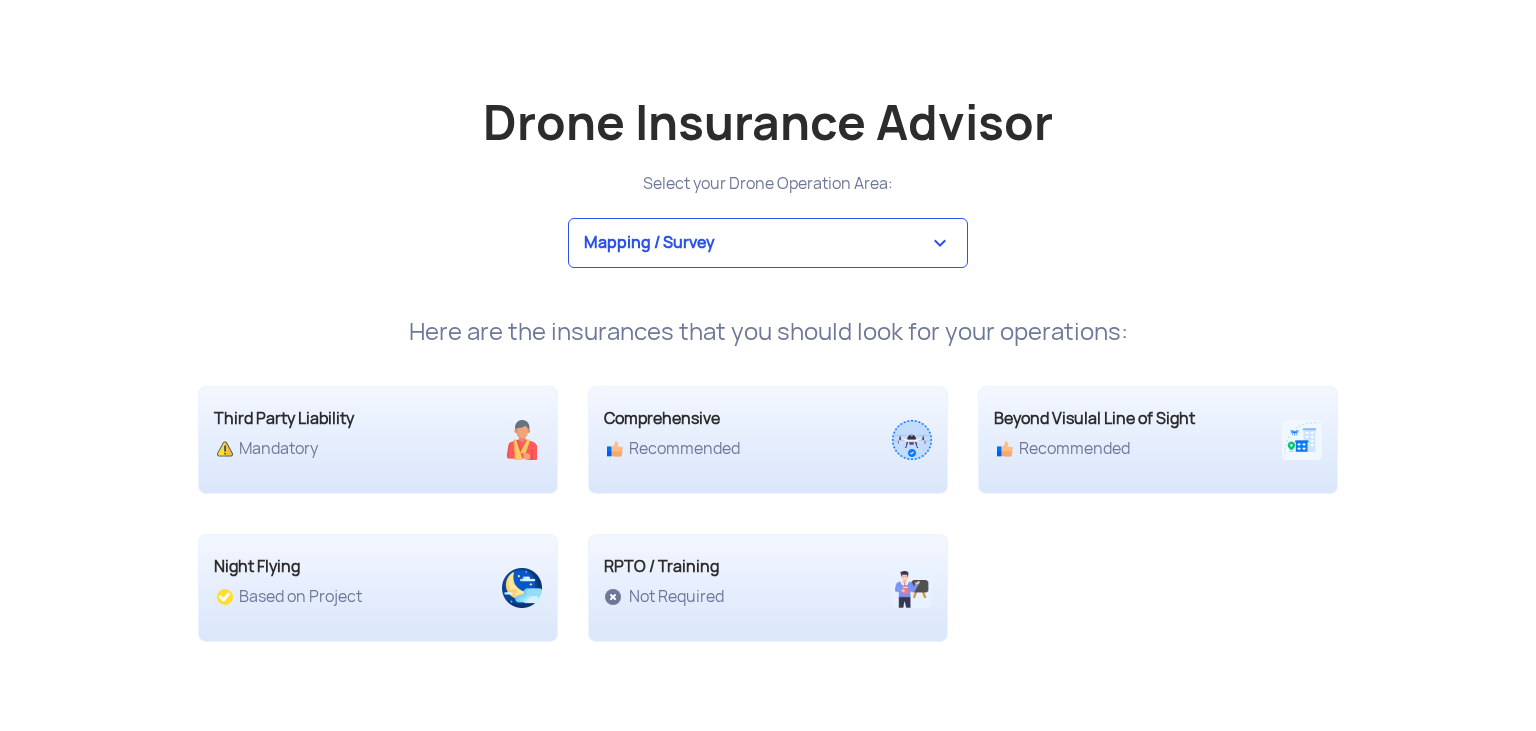click on "Mapping / Survey   Event Photography   Agriculture   Recreational   Emergency / Police services - search and rescue   Wildlife - Management / Research / Conservation   Construction / Engineering / Architecture   Real Estate - Sales & Management   Entertainment   Oil/Gas/Energy/Rail/Transportation   Marketing / Advertising   Flight Test / Product Demo   RPTO / Training" at bounding box center [768, 243] 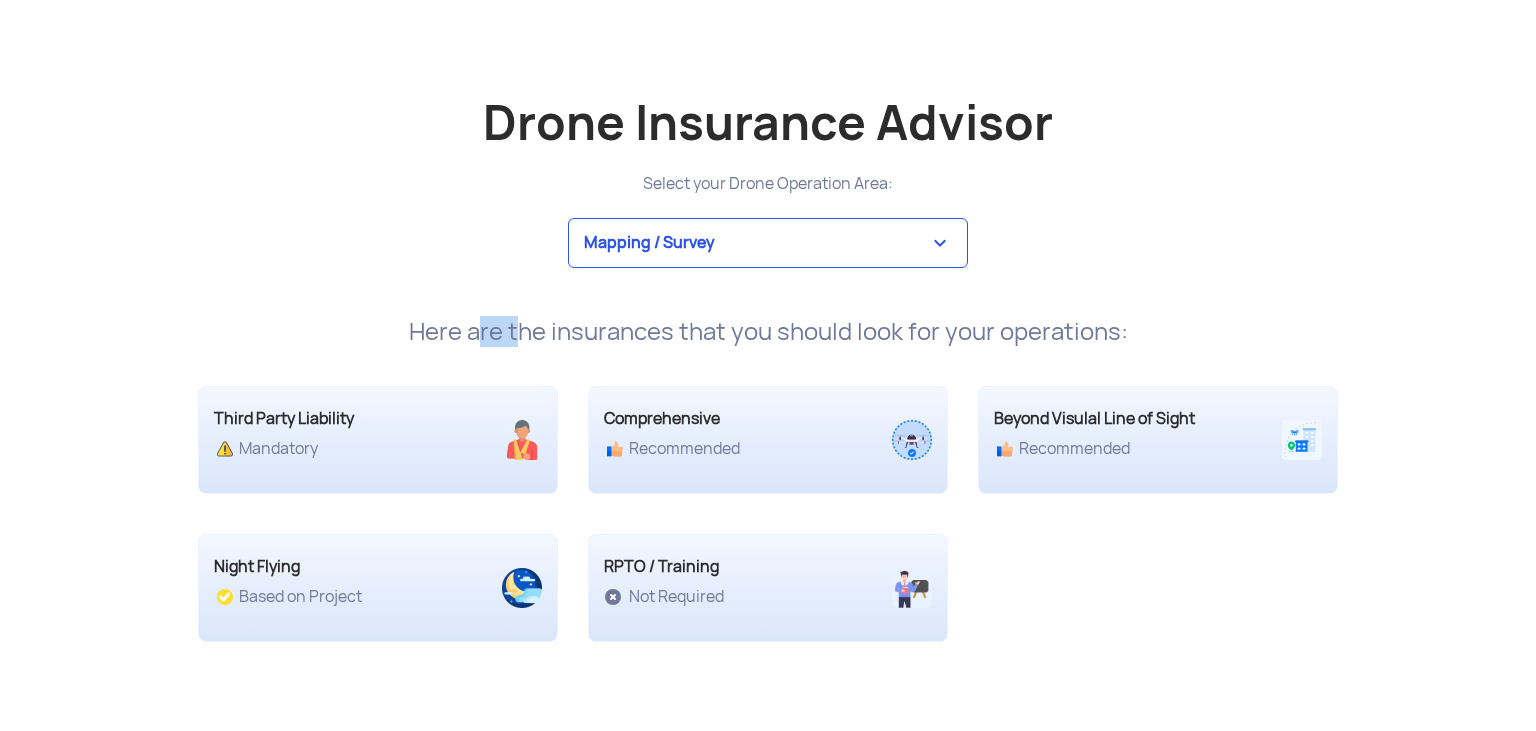 click on "Here are the insurances that you should look for your operations:" at bounding box center [768, 332] 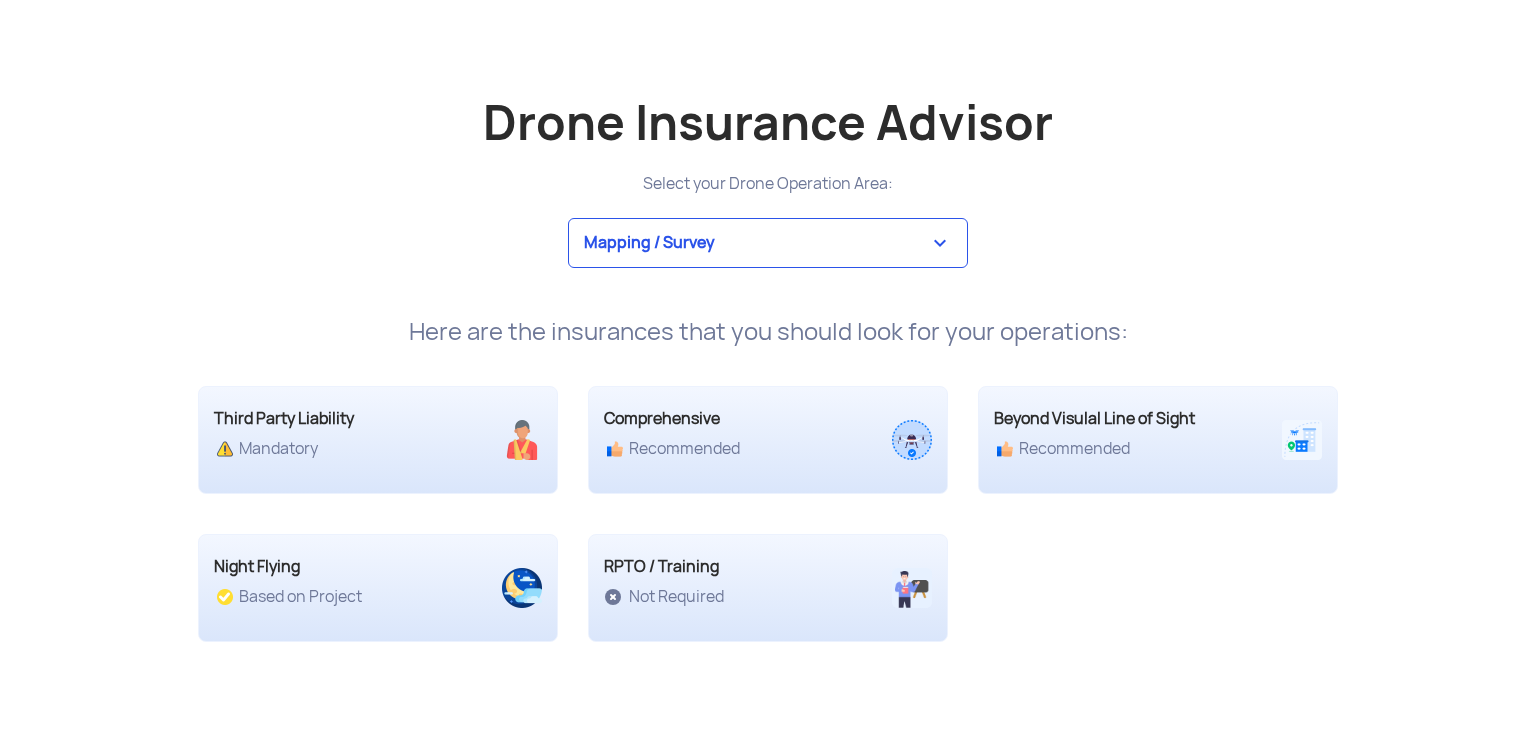 click on "Here are the insurances that you should look for your operations:" at bounding box center [768, 332] 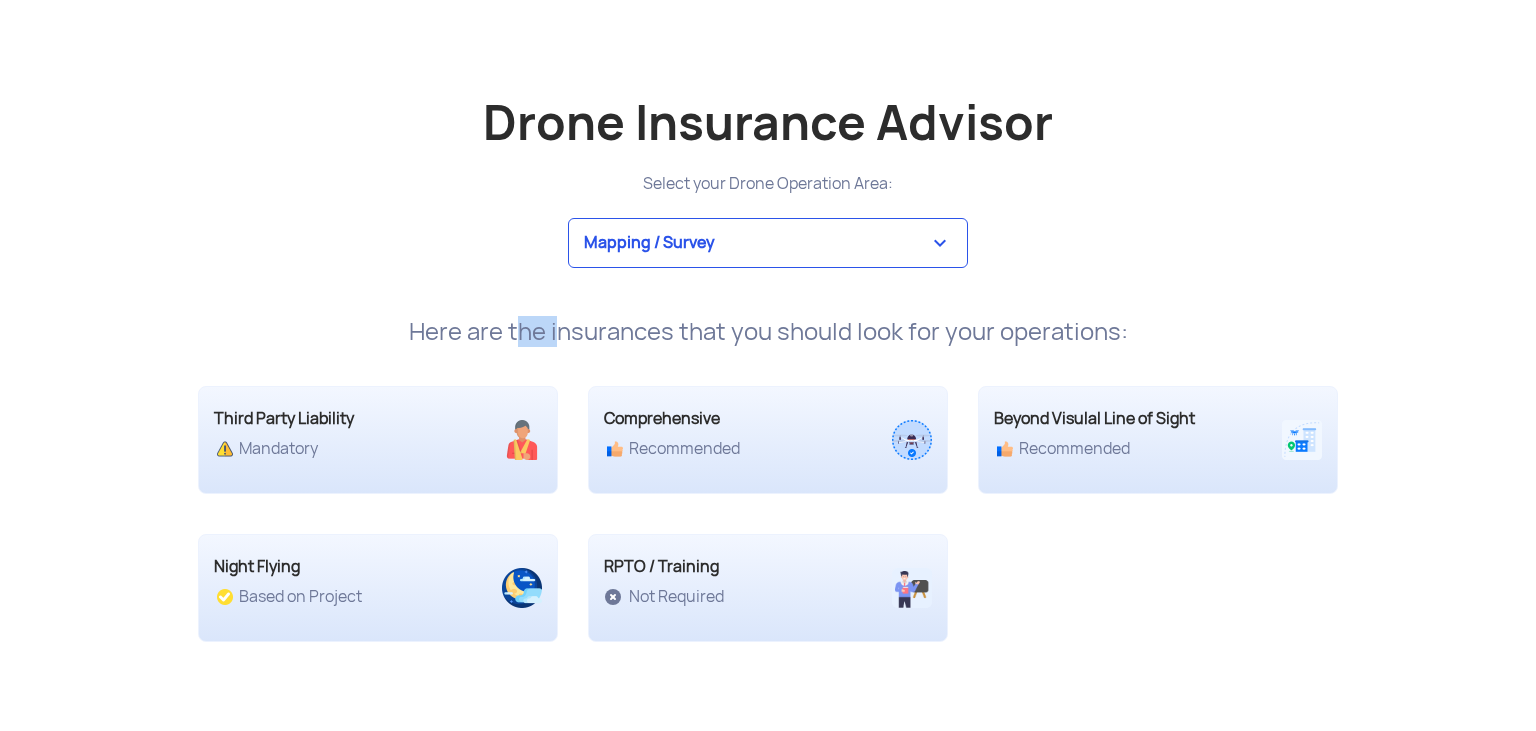 click on "Here are the insurances that you should look for your operations:" at bounding box center (768, 332) 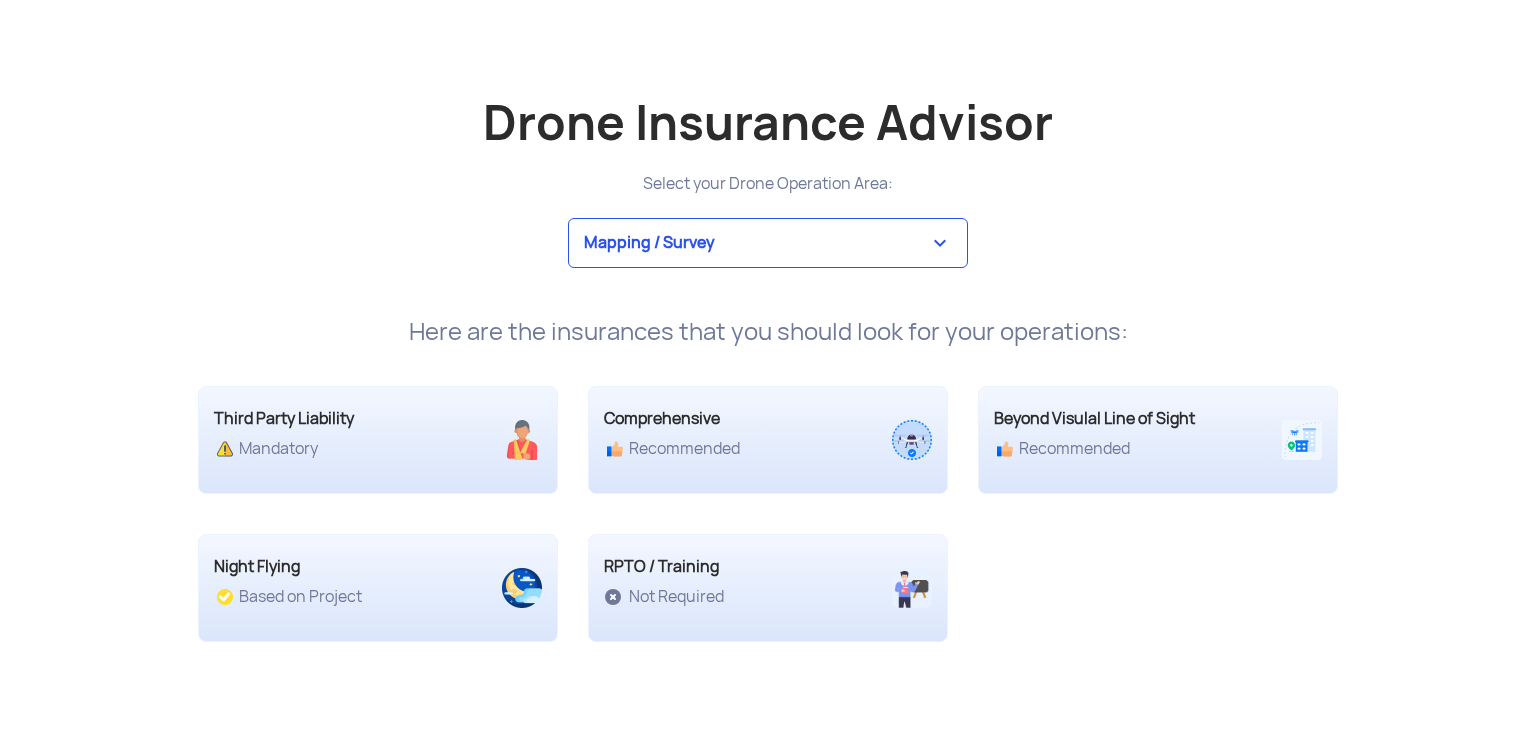click on "Here are the insurances that you should look for your operations:" at bounding box center (768, 332) 